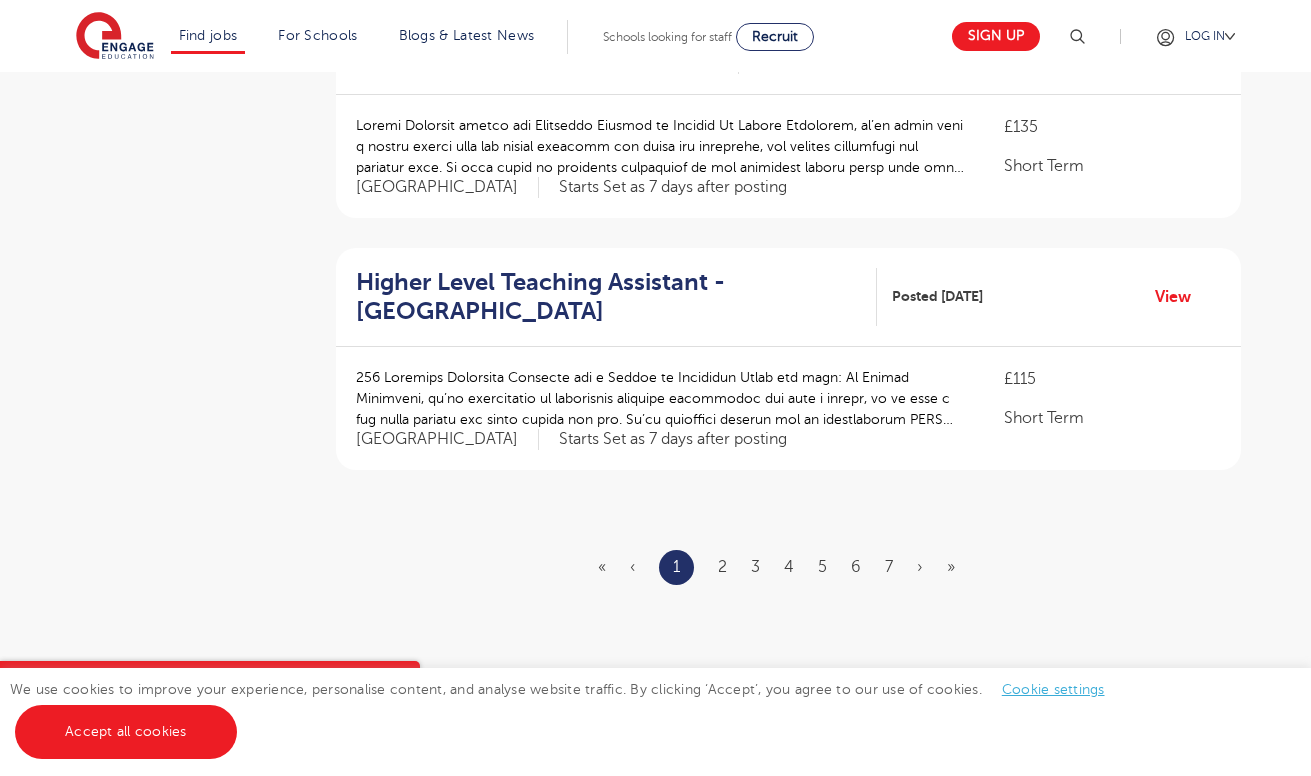 scroll, scrollTop: 2285, scrollLeft: 0, axis: vertical 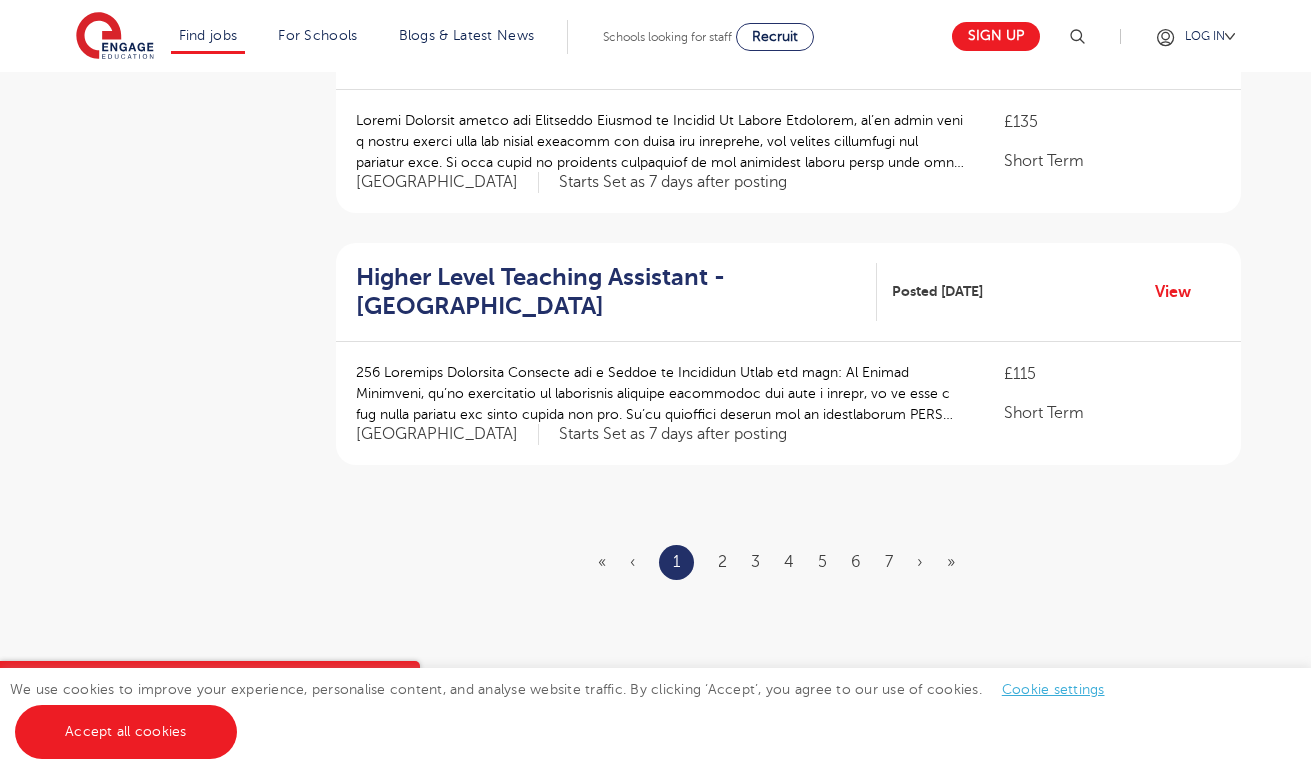 click on "« ‹ 1 2 3 4 5 6 7 › »" at bounding box center [788, 562] 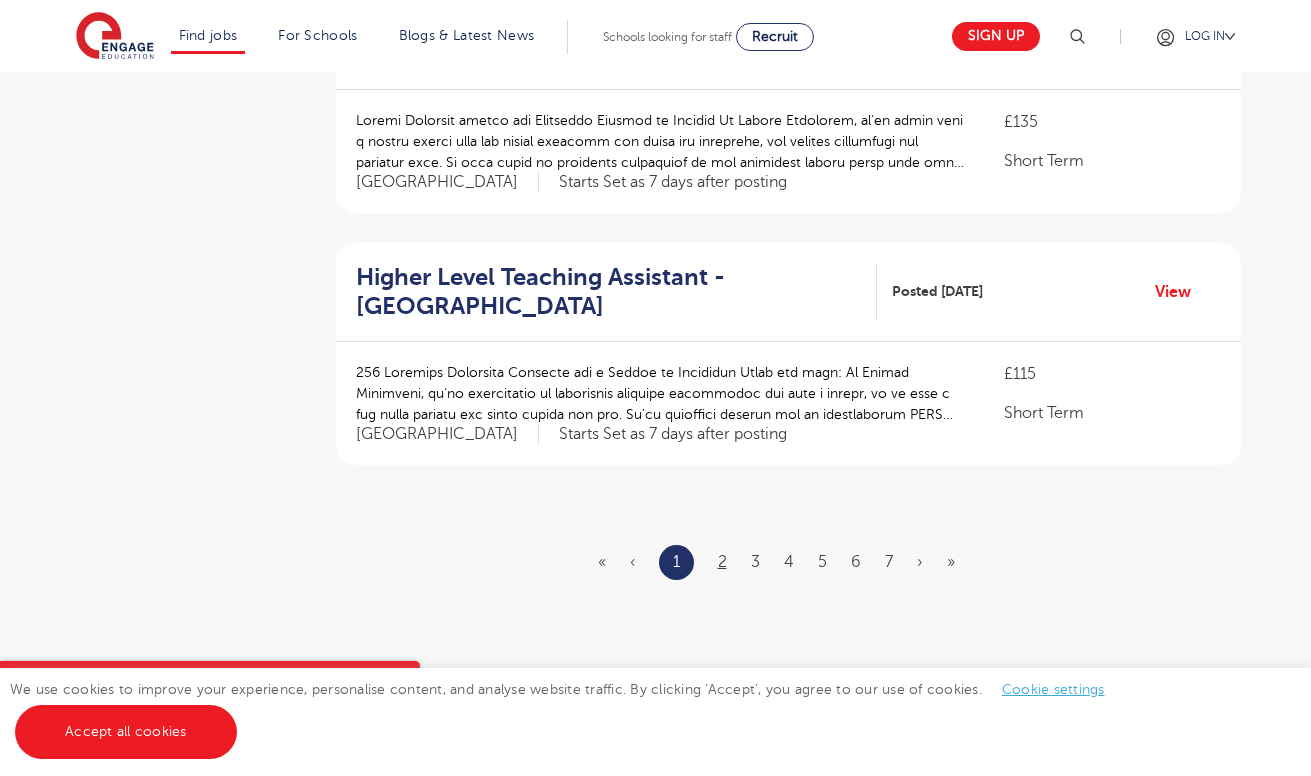 click on "2" at bounding box center (722, 562) 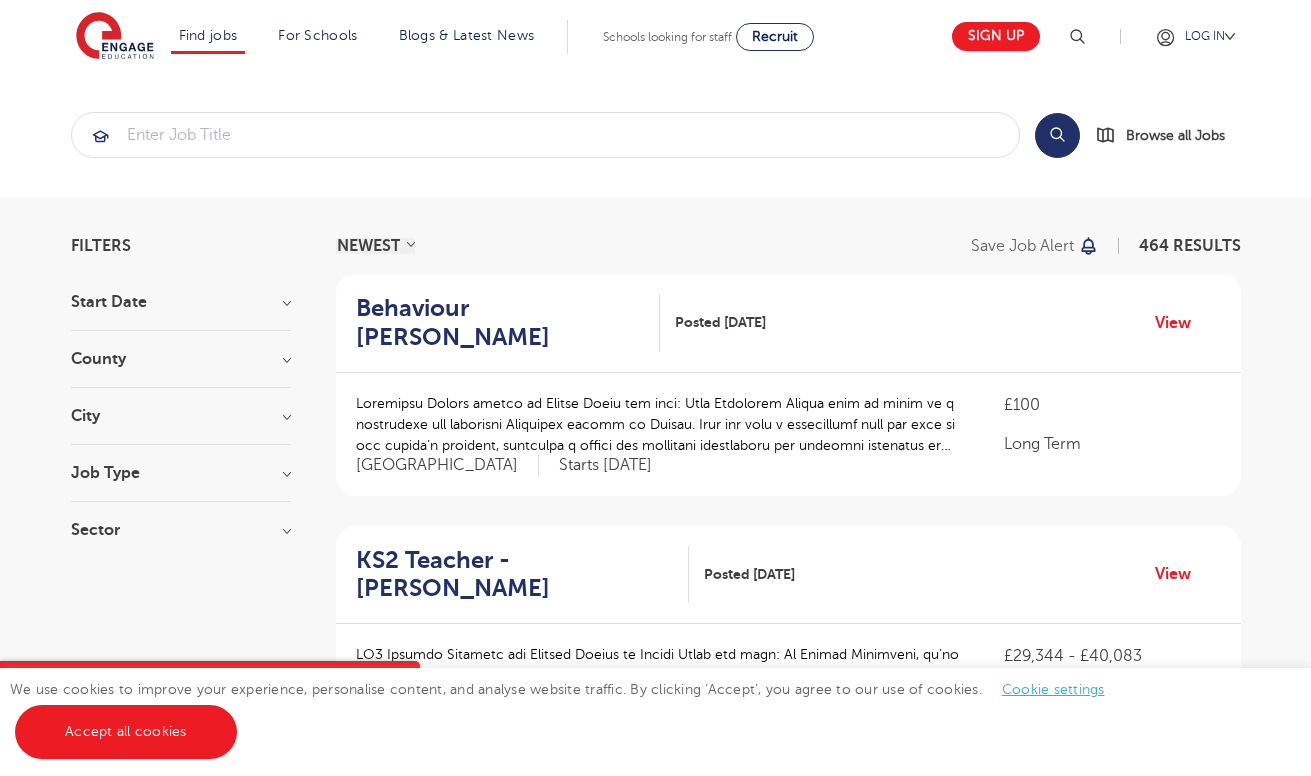 scroll, scrollTop: 0, scrollLeft: 0, axis: both 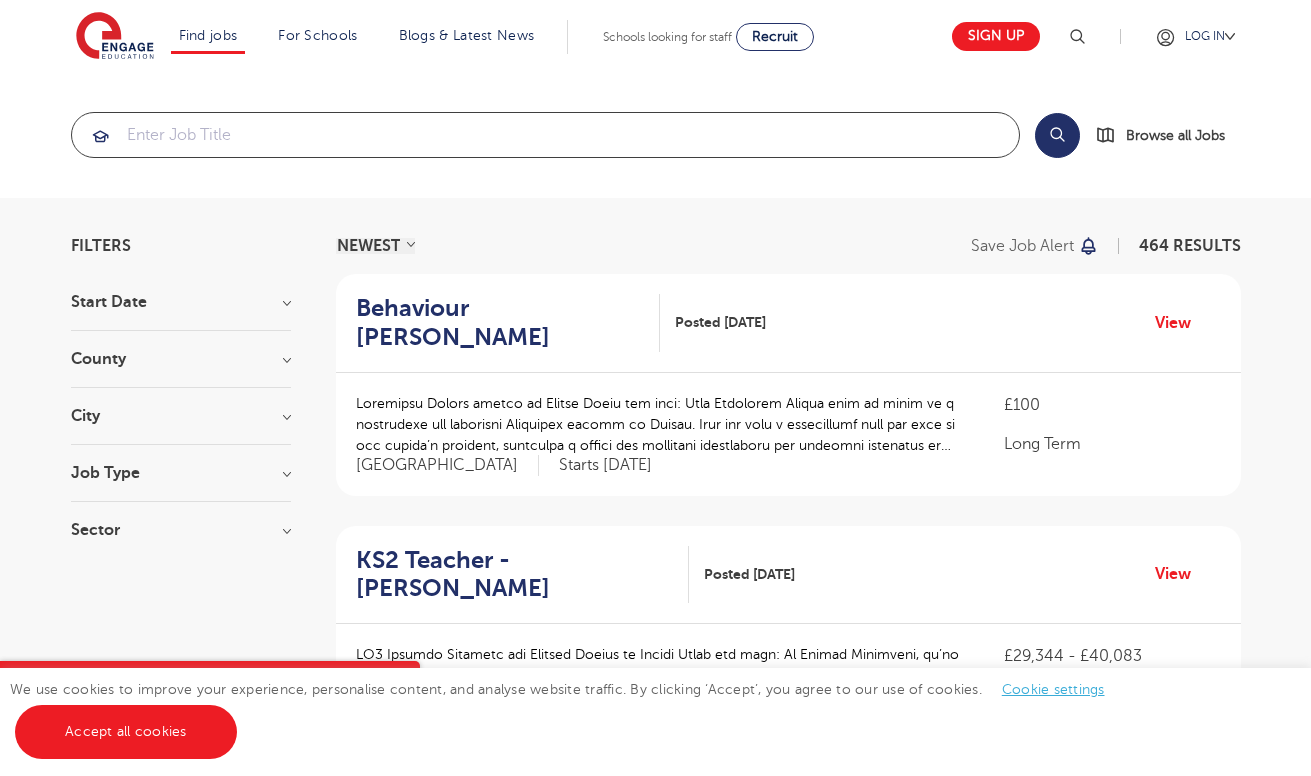 click at bounding box center (545, 135) 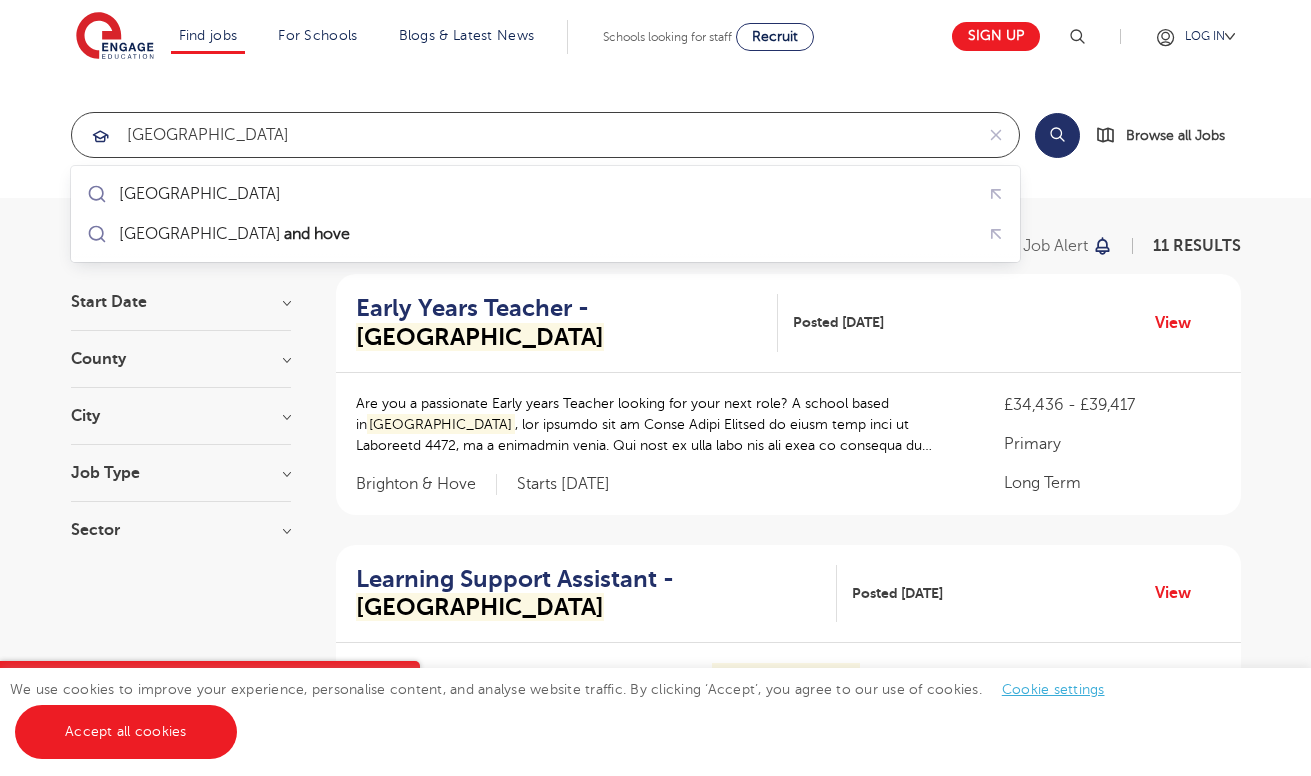type on "brighton" 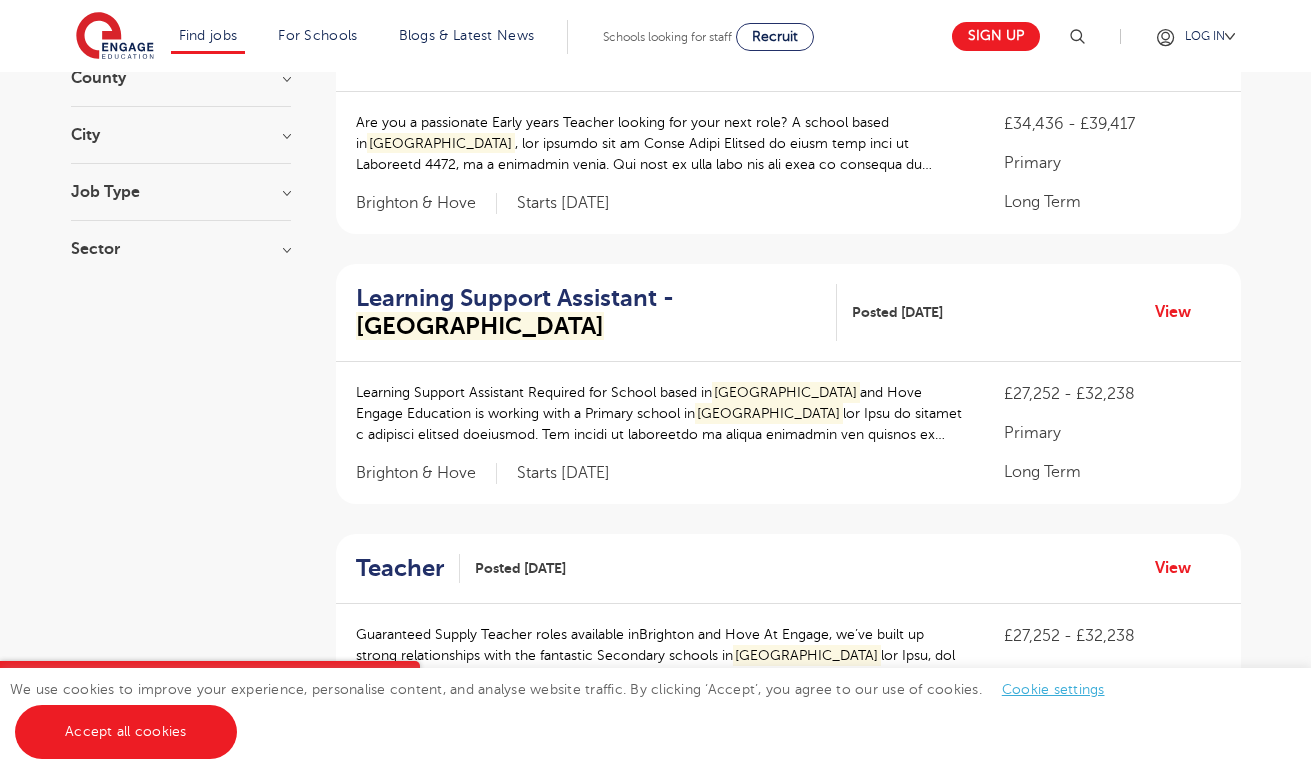 scroll, scrollTop: 289, scrollLeft: 0, axis: vertical 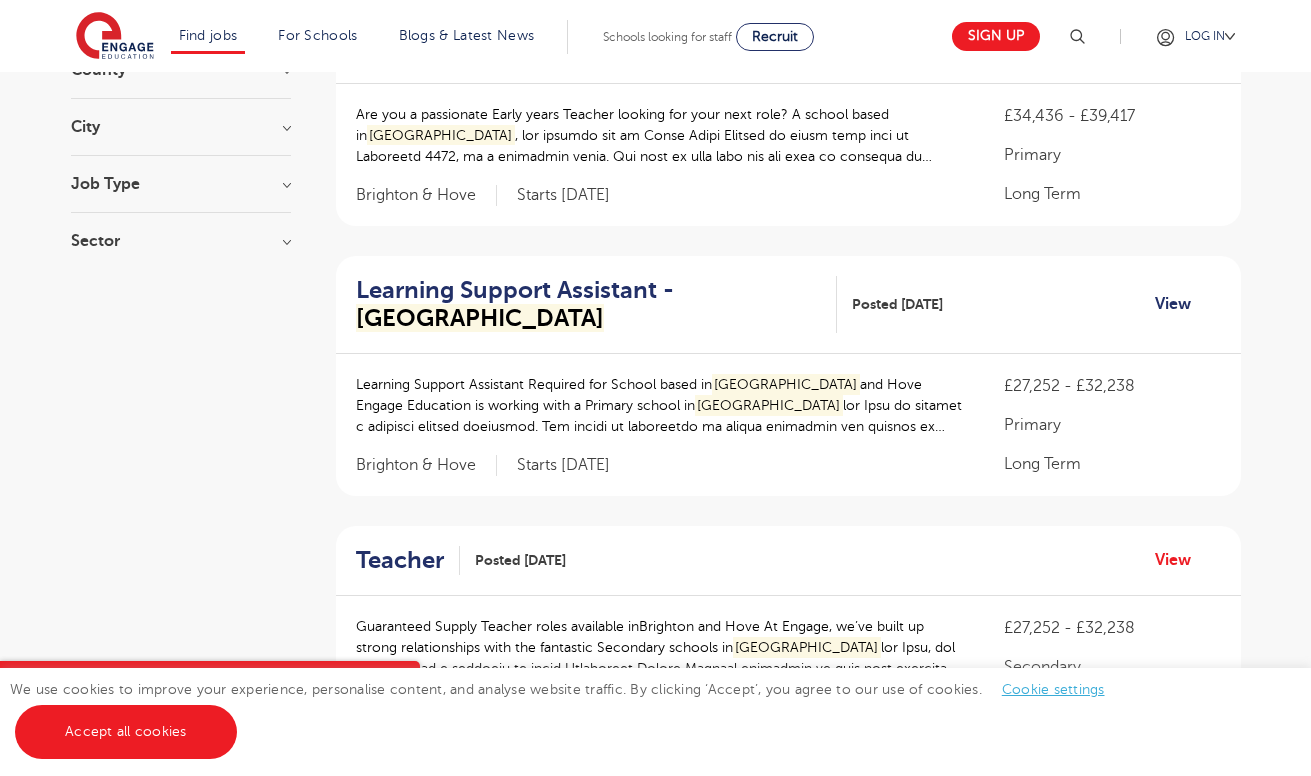 click on "View" at bounding box center [1180, 304] 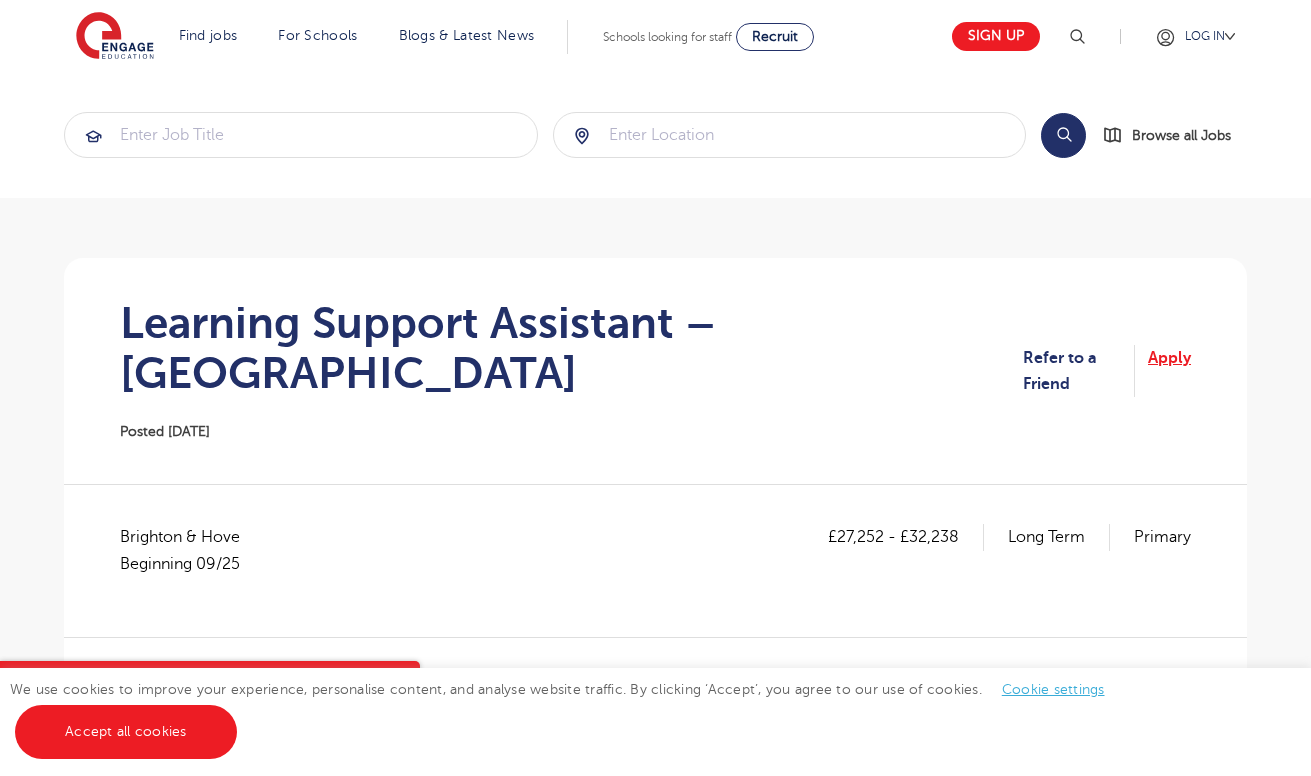 scroll, scrollTop: 0, scrollLeft: 0, axis: both 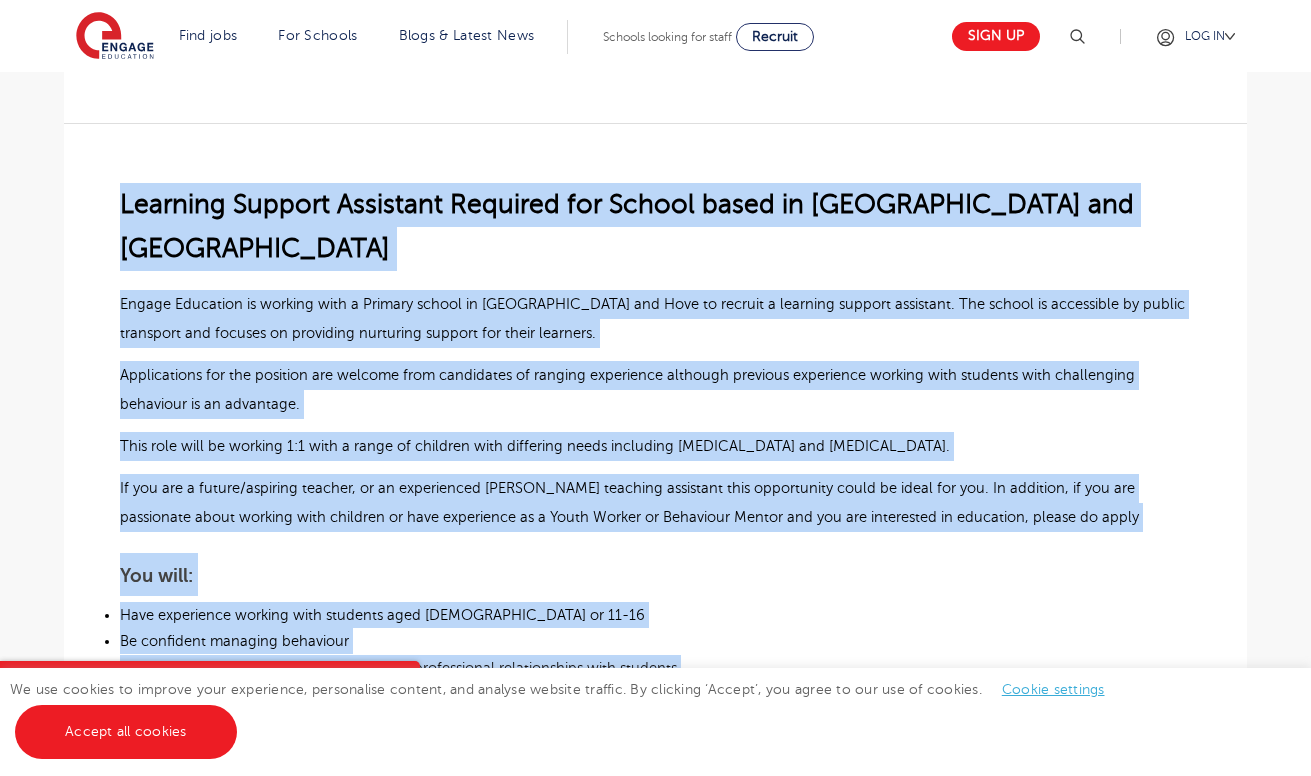 drag, startPoint x: 124, startPoint y: 154, endPoint x: 541, endPoint y: 596, distance: 607.6619 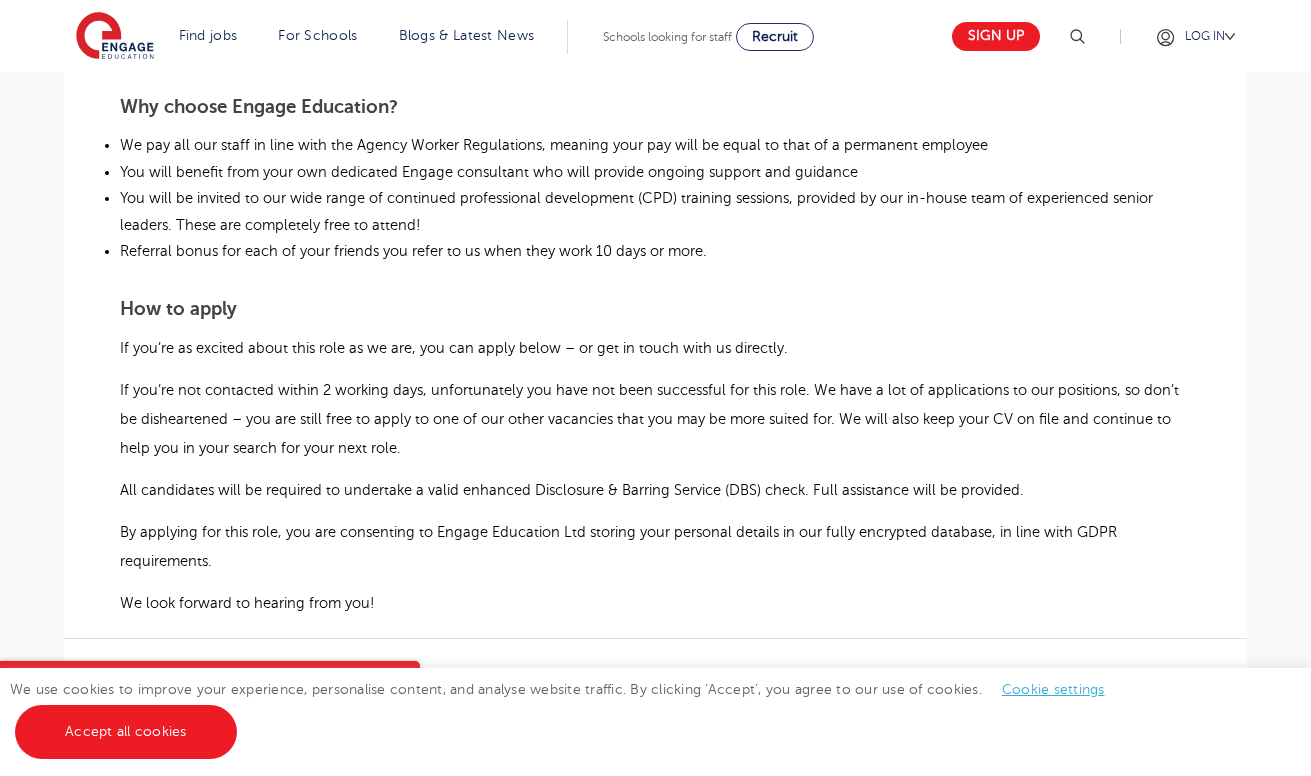 scroll, scrollTop: 1511, scrollLeft: 0, axis: vertical 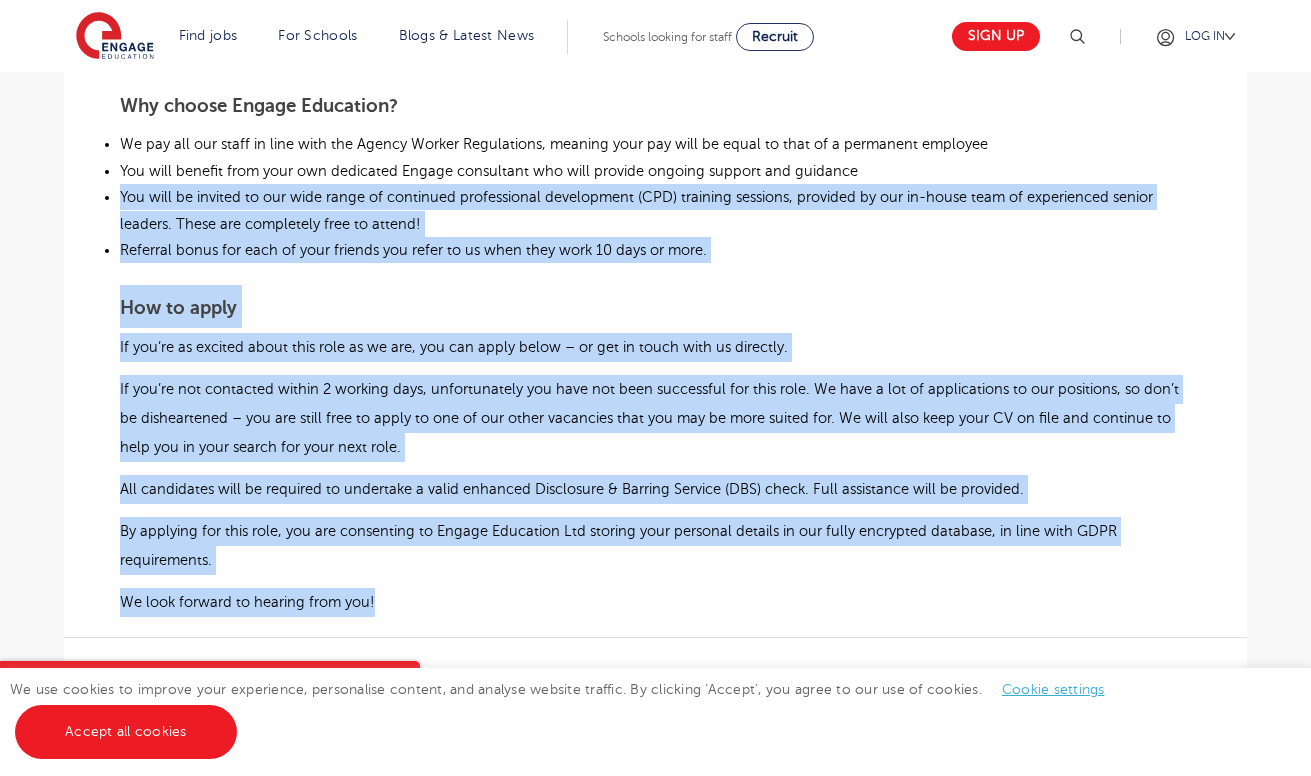 drag, startPoint x: 392, startPoint y: 486, endPoint x: 115, endPoint y: 88, distance: 484.90515 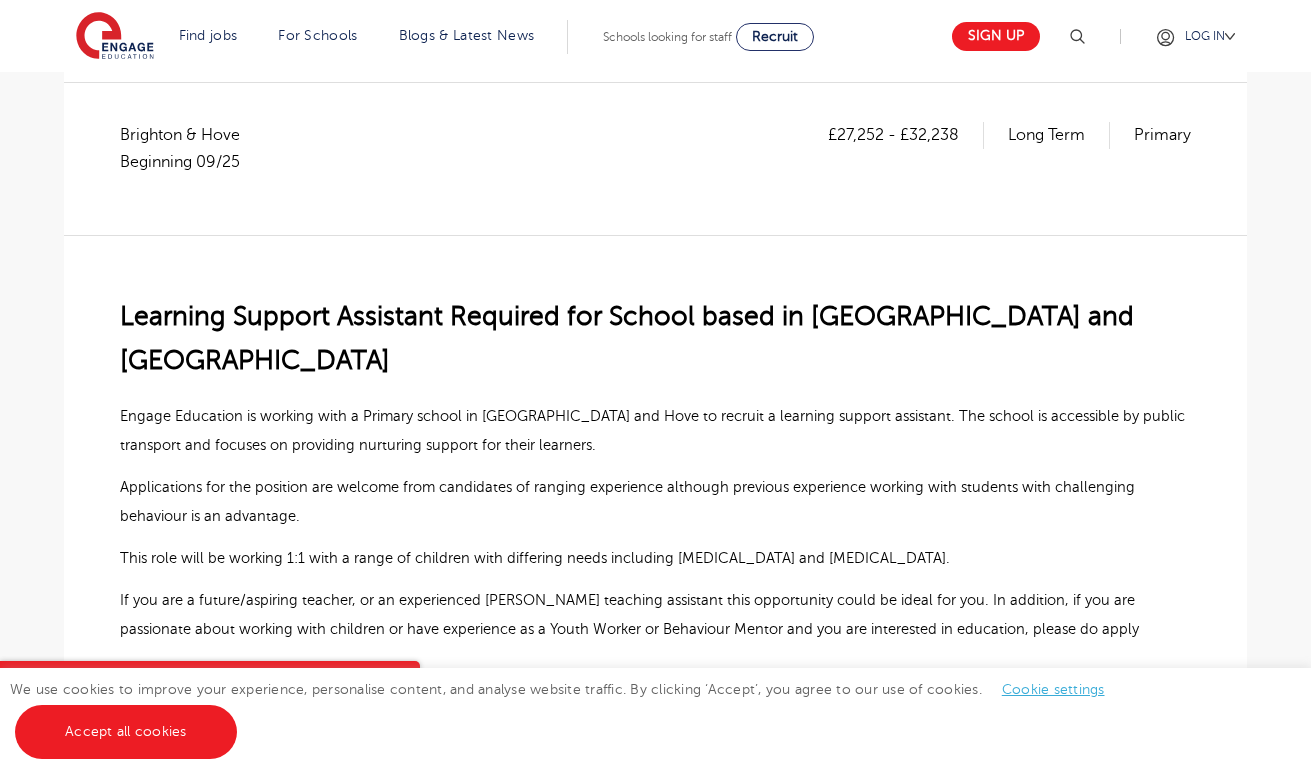 scroll, scrollTop: 400, scrollLeft: 0, axis: vertical 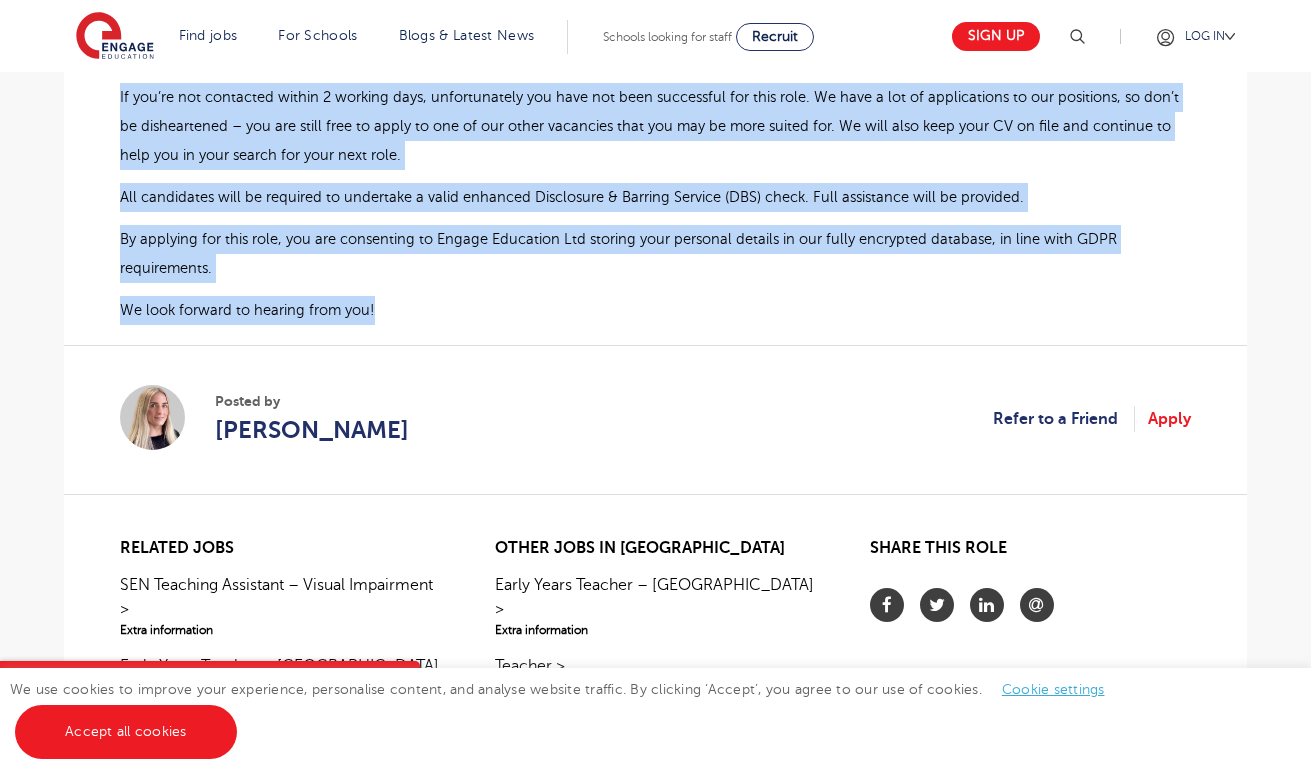 drag, startPoint x: 120, startPoint y: 260, endPoint x: 393, endPoint y: 190, distance: 281.8315 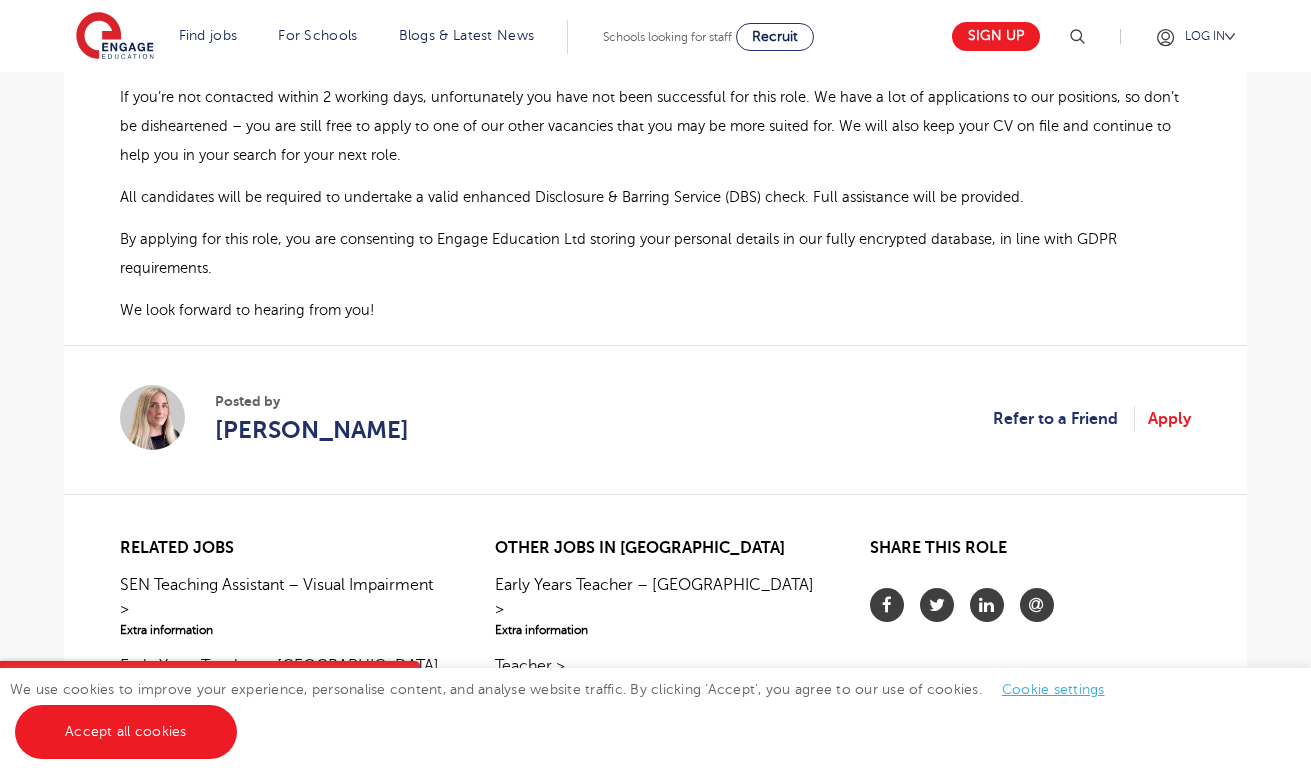 click on "We look forward to hearing from you!" at bounding box center (655, 310) 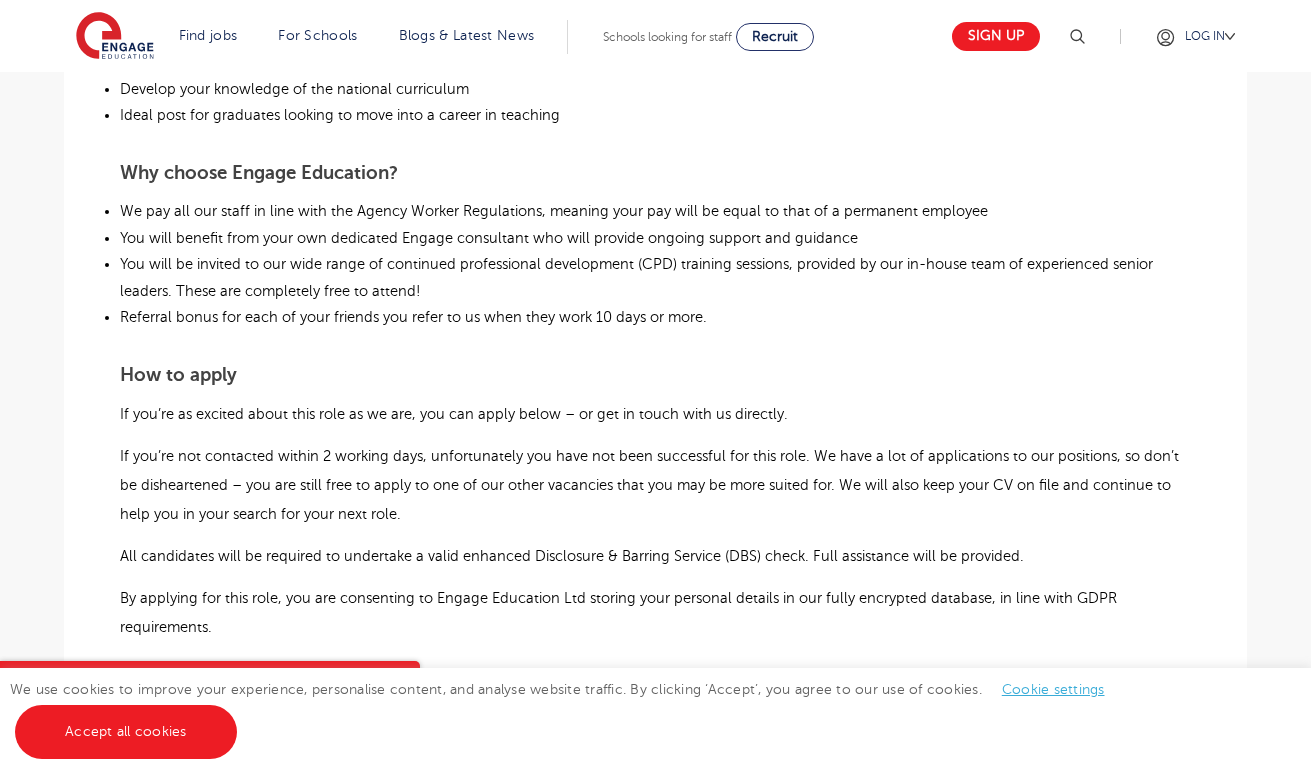 scroll, scrollTop: 1610, scrollLeft: 0, axis: vertical 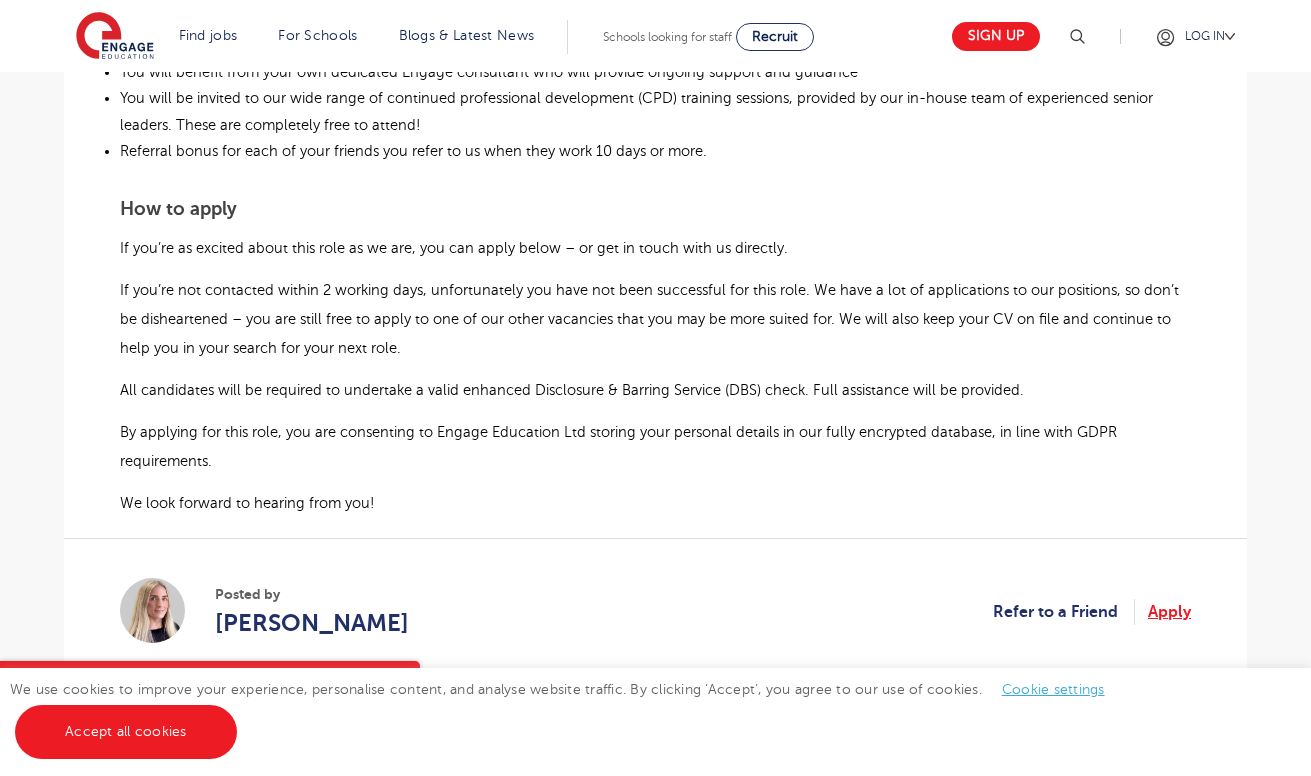 click on "Apply" at bounding box center [1169, 612] 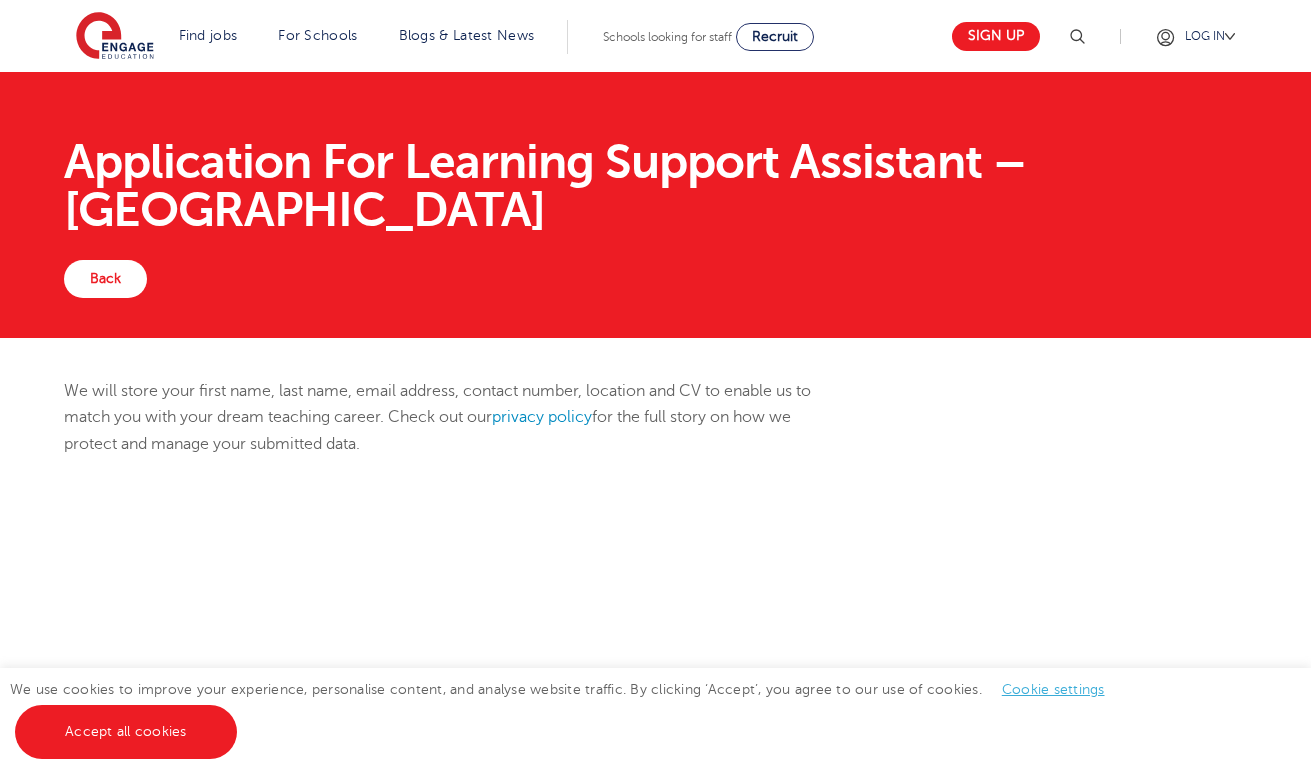 scroll, scrollTop: 0, scrollLeft: 0, axis: both 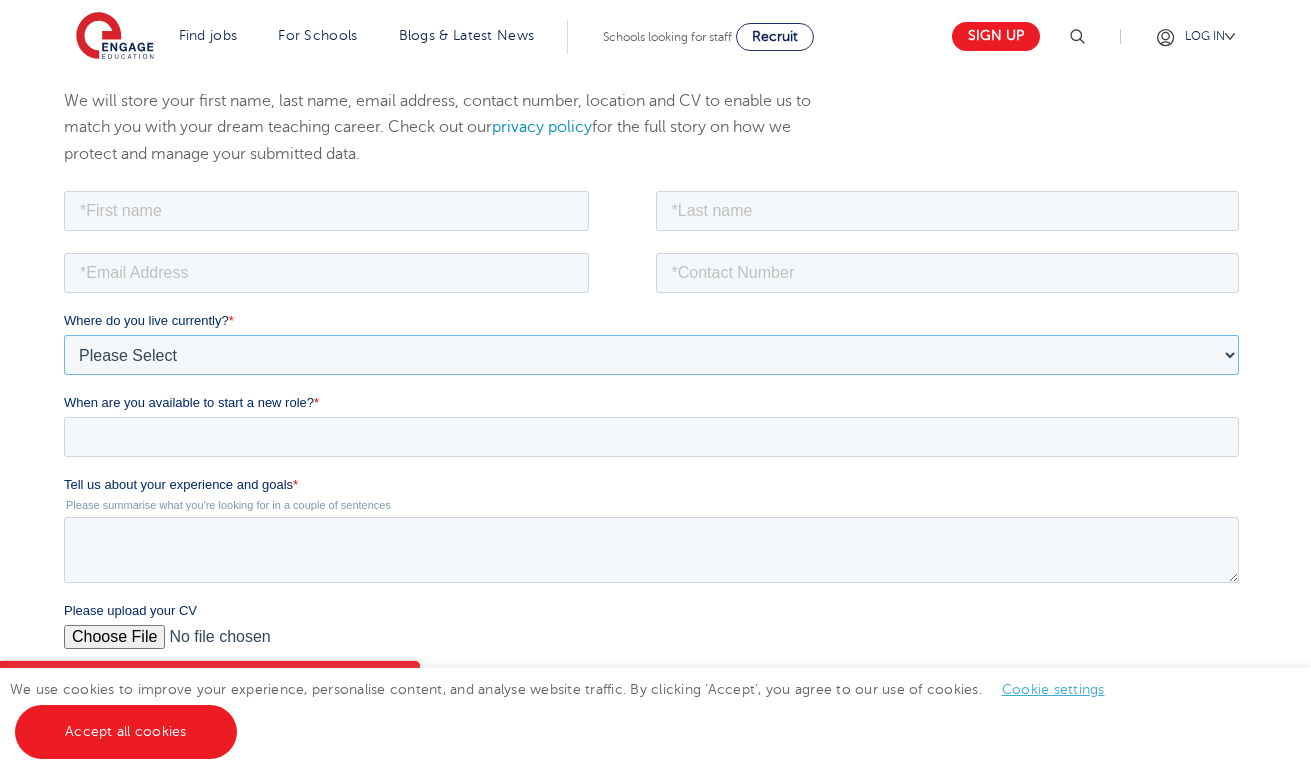 select on "UK" 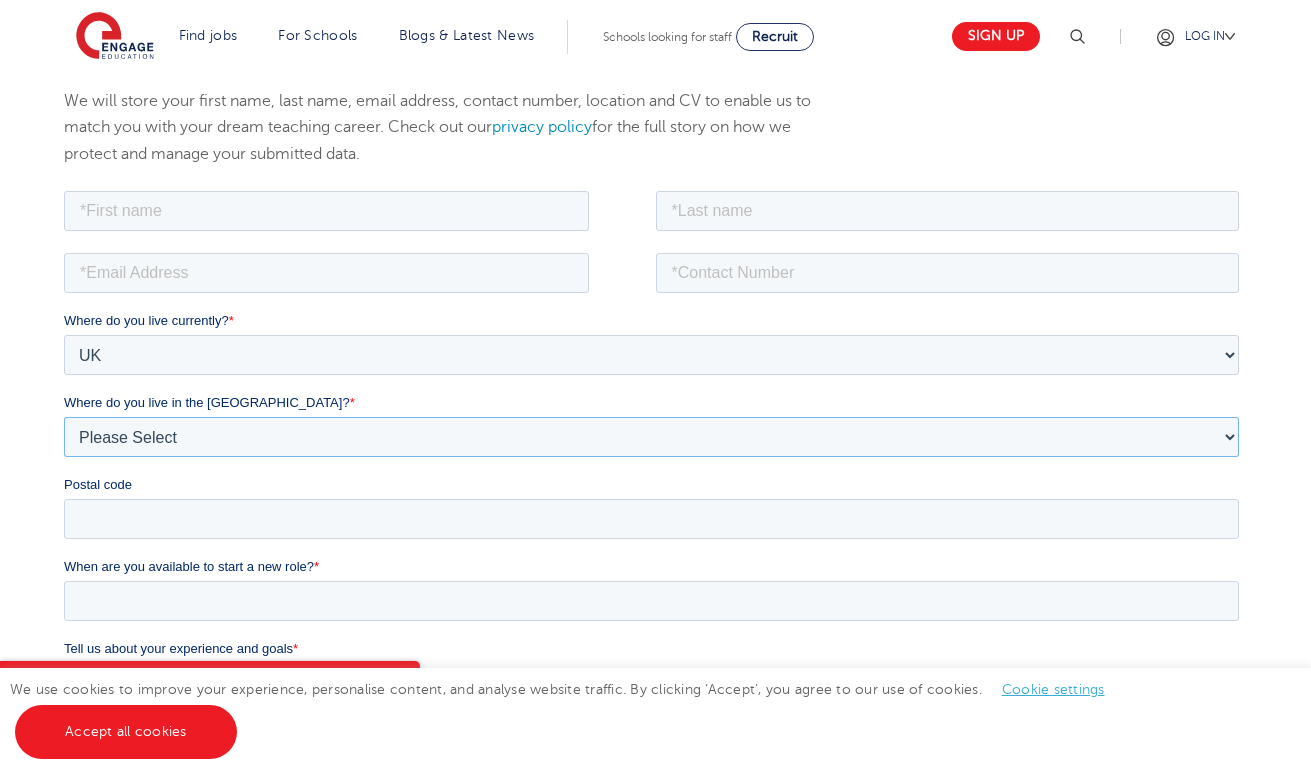 select on "Brighton and Hove" 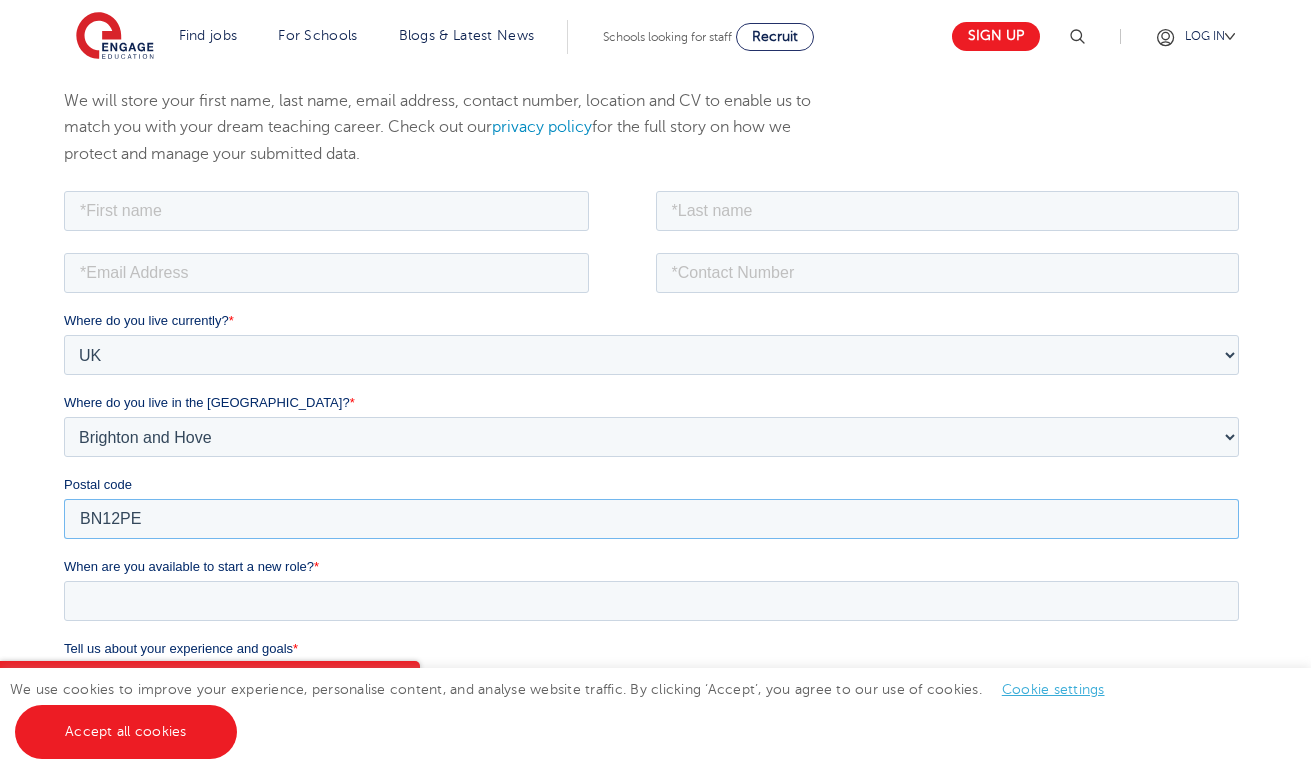 type on "BN12PE" 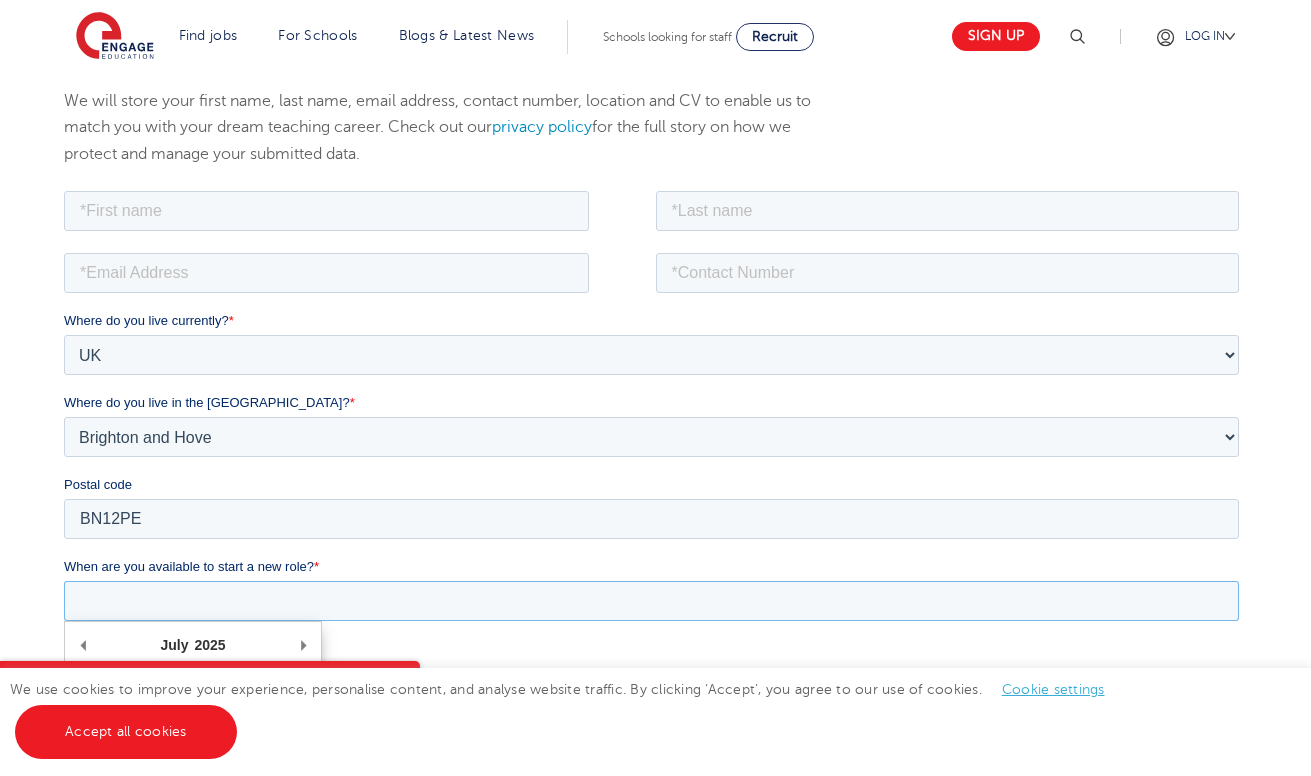 click on "When are you available to start a new role? *" at bounding box center (651, 600) 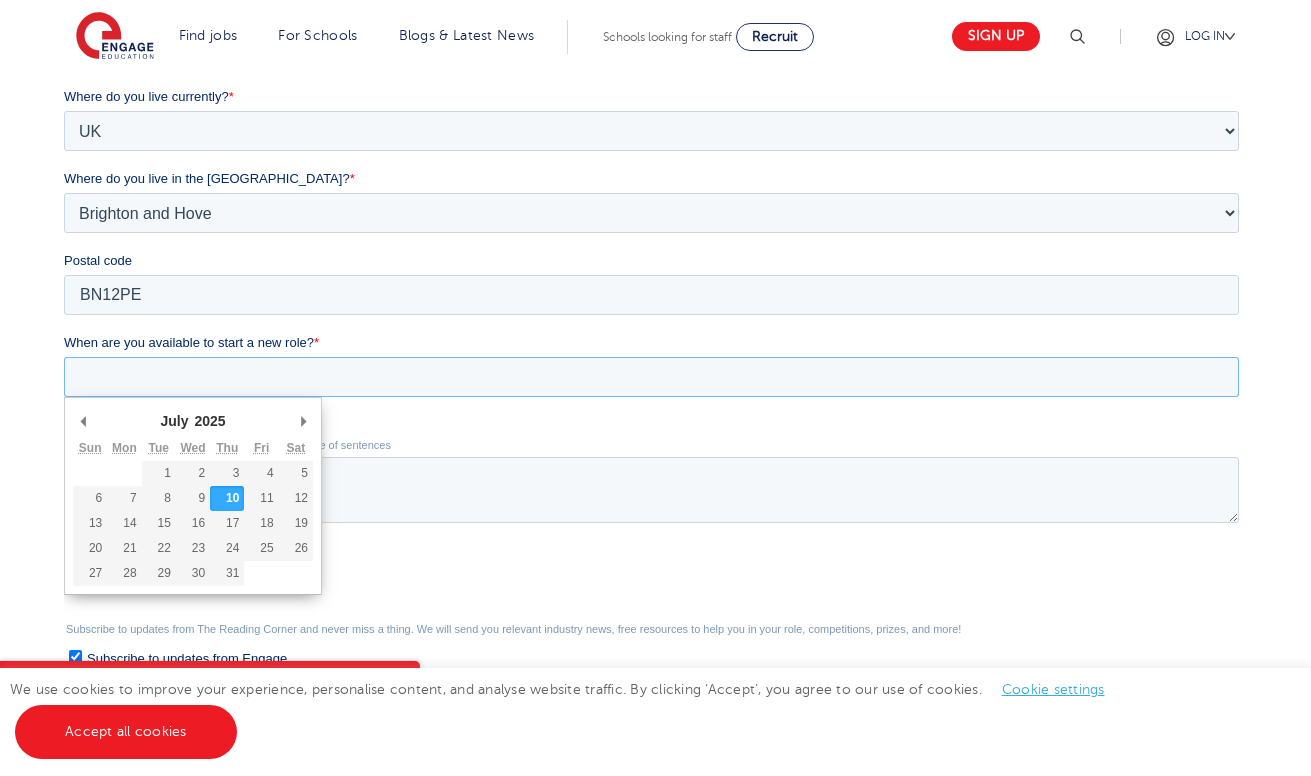 scroll, scrollTop: 553, scrollLeft: 0, axis: vertical 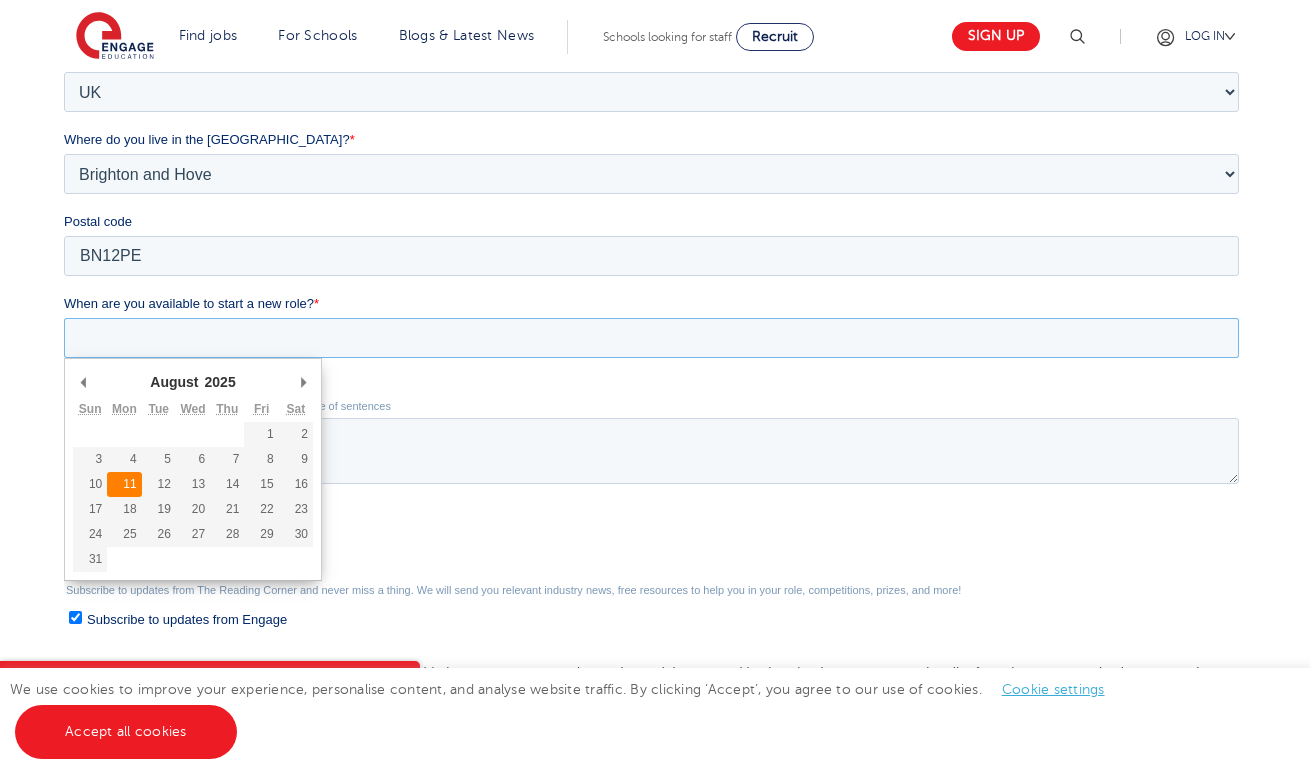 type on "2025-08-11" 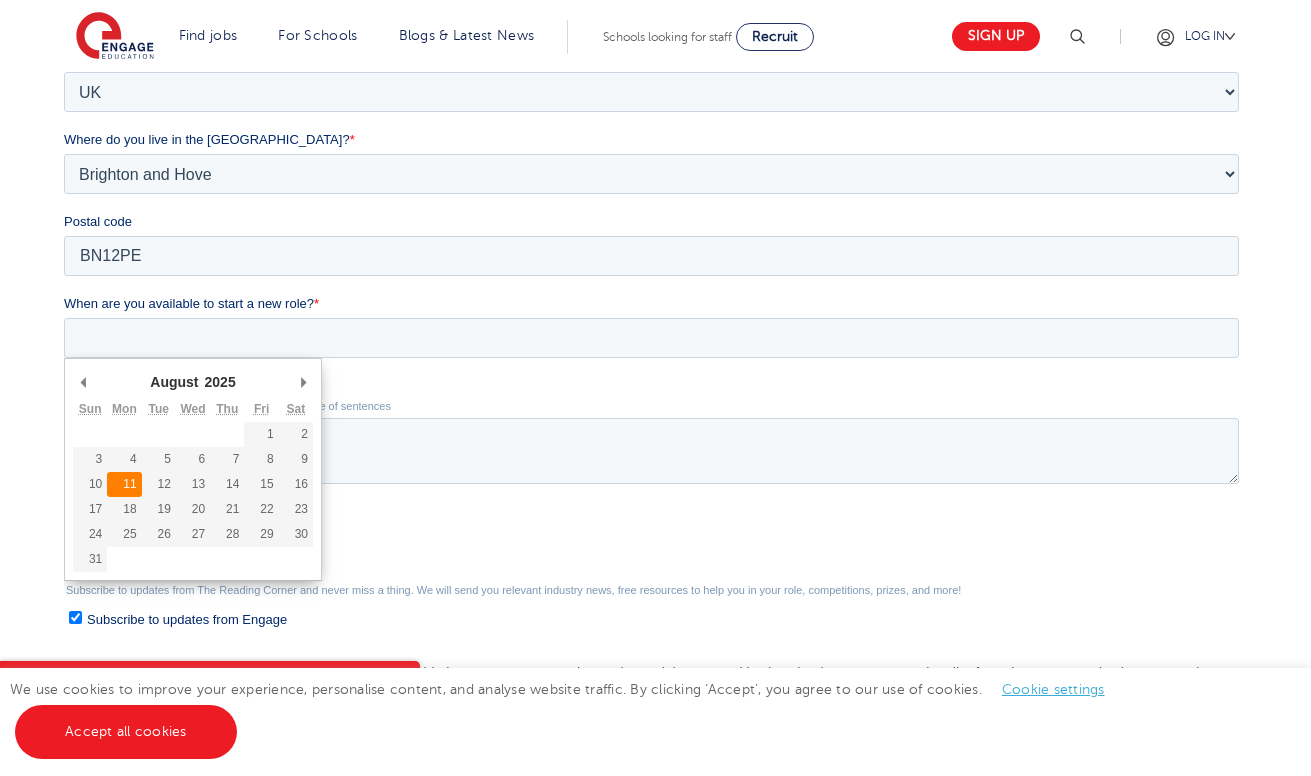 type on "2025/08/11" 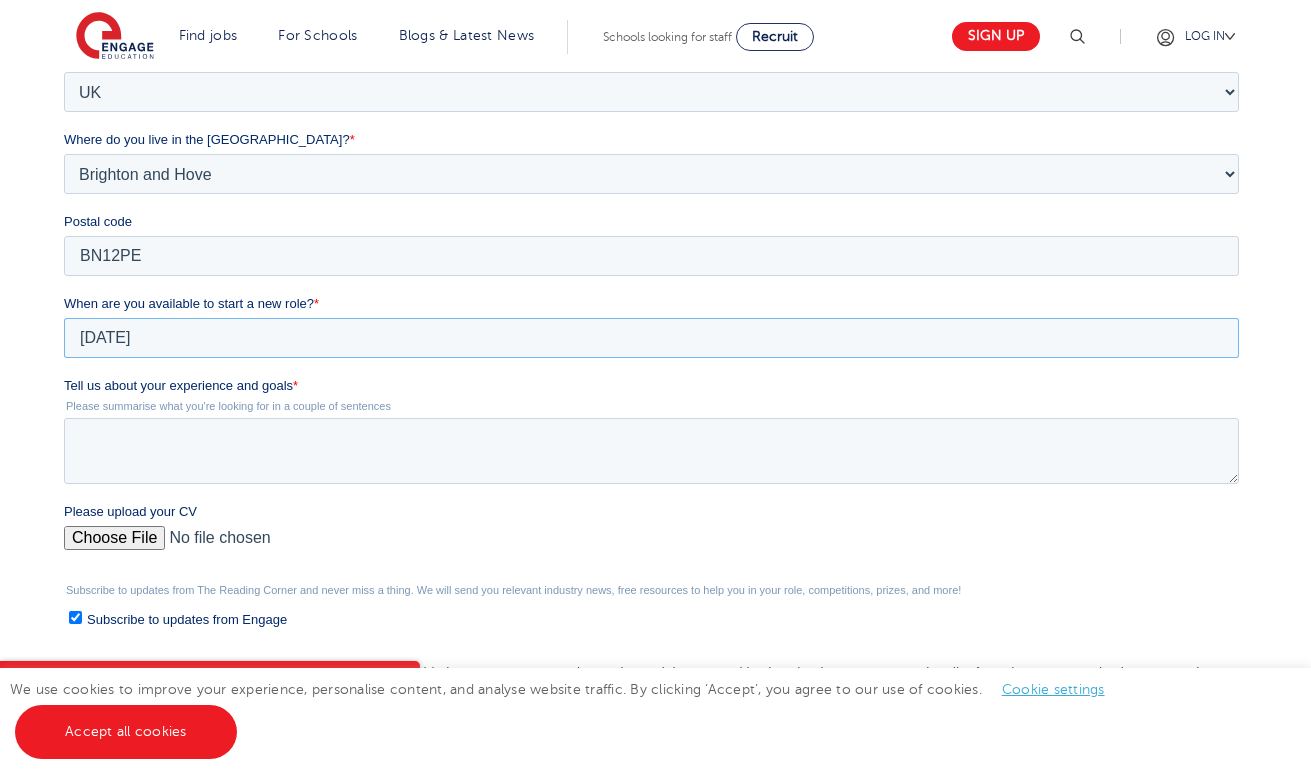 click on "2025/08/11" at bounding box center [651, 338] 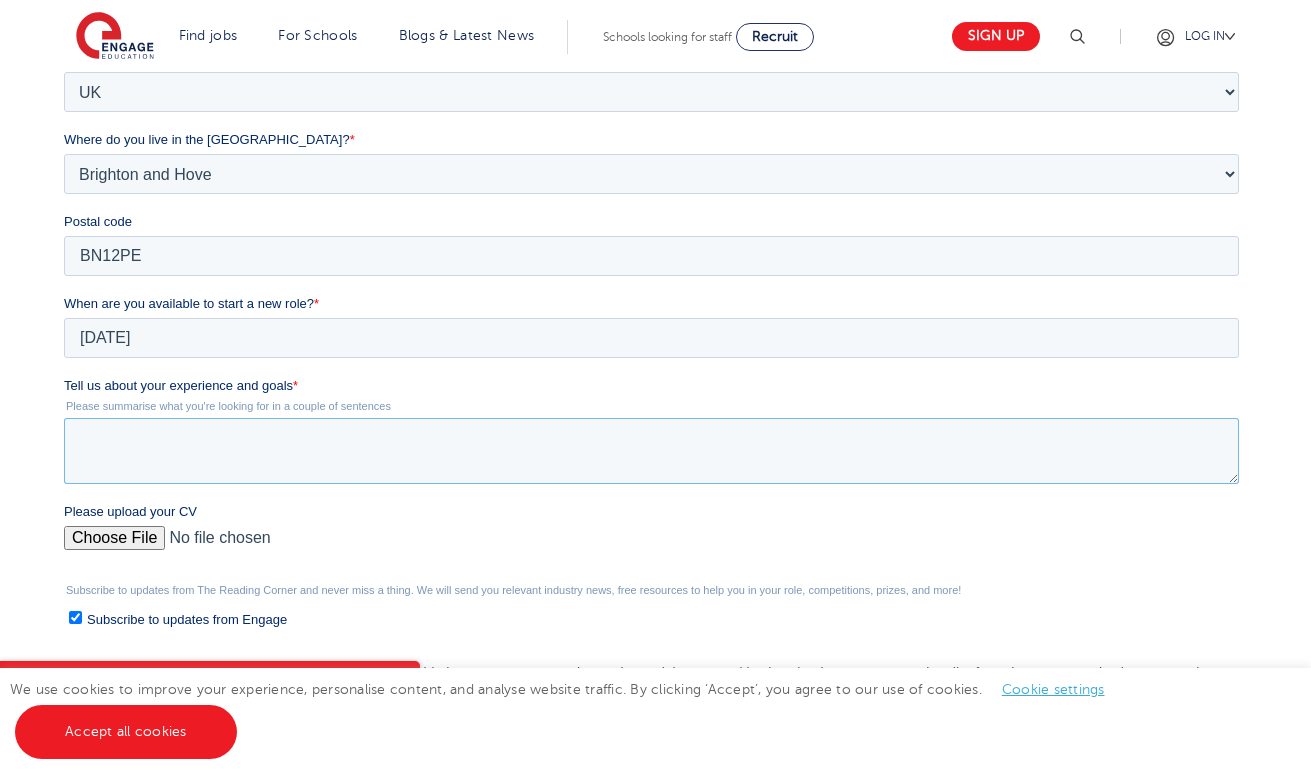 click on "Tell us about your experience and goals *" at bounding box center [651, 451] 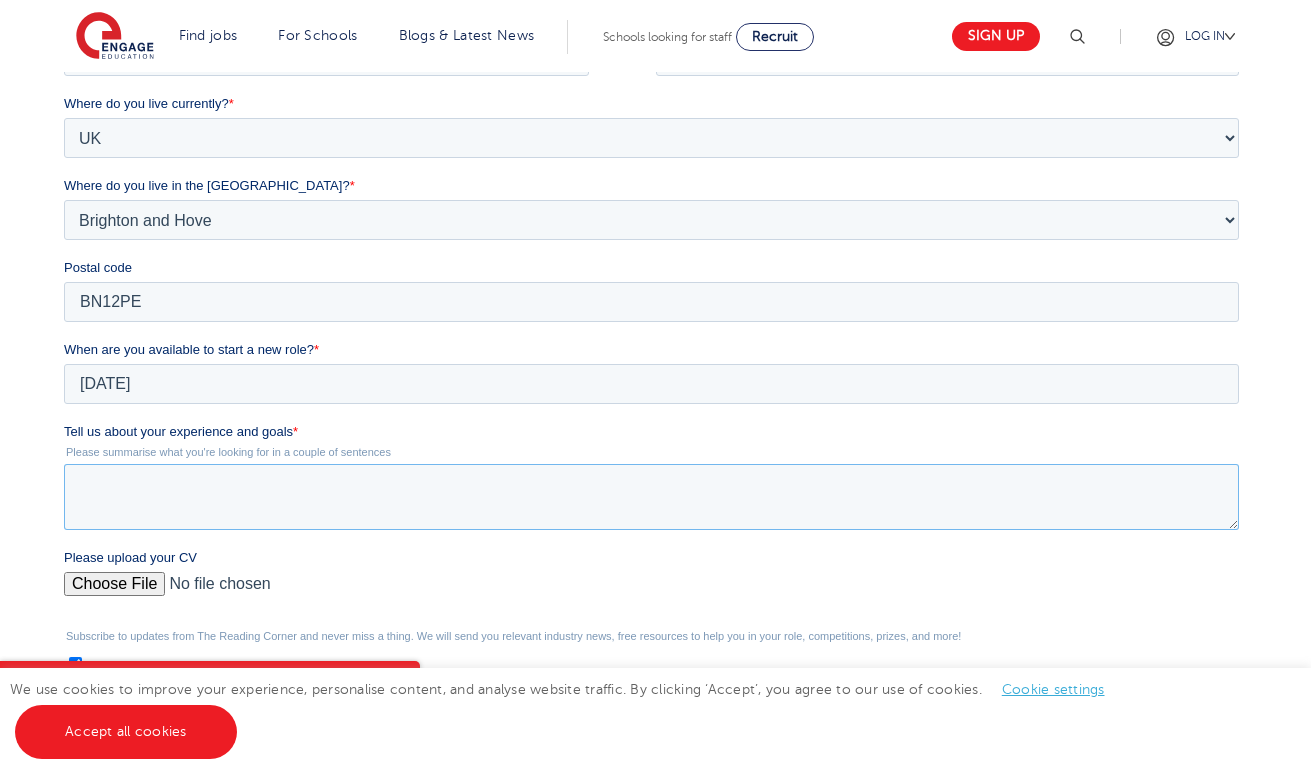 scroll, scrollTop: 487, scrollLeft: 0, axis: vertical 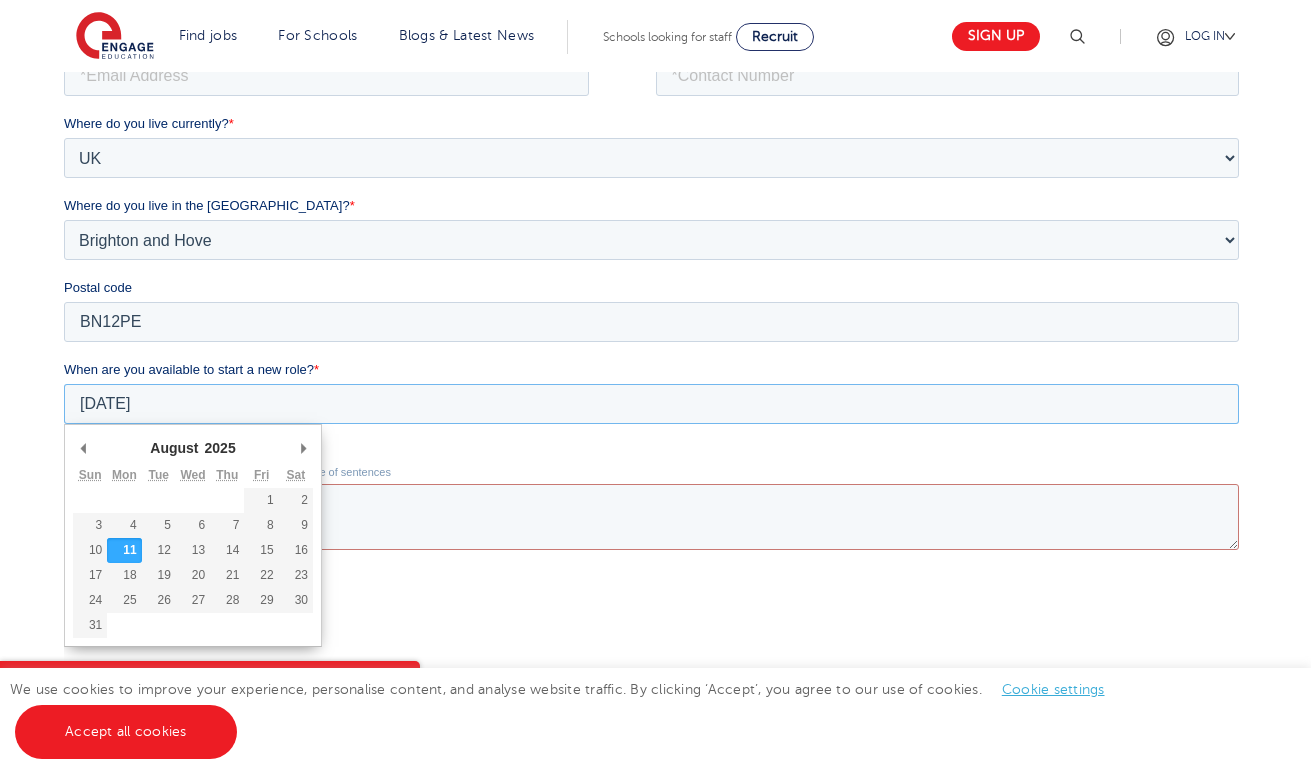 click on "2025/08/11" at bounding box center (651, 404) 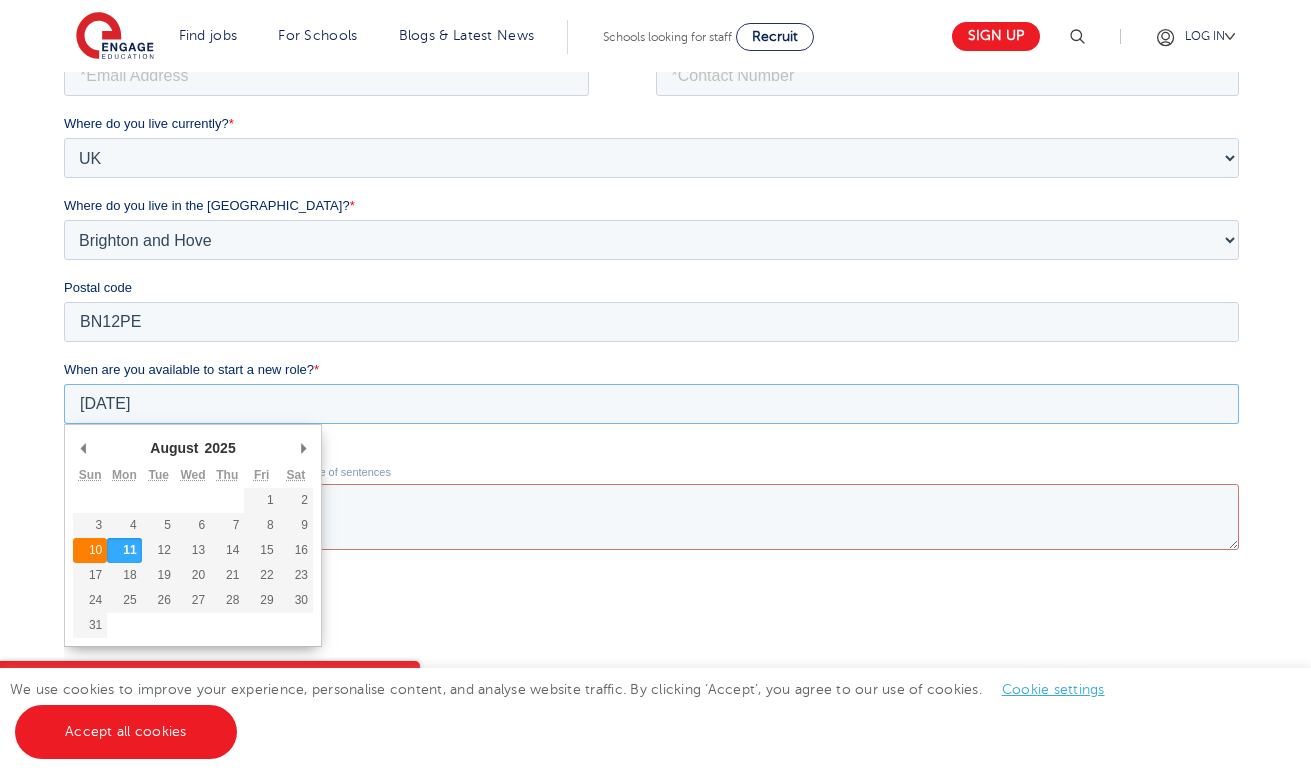 type on "2025-08-10" 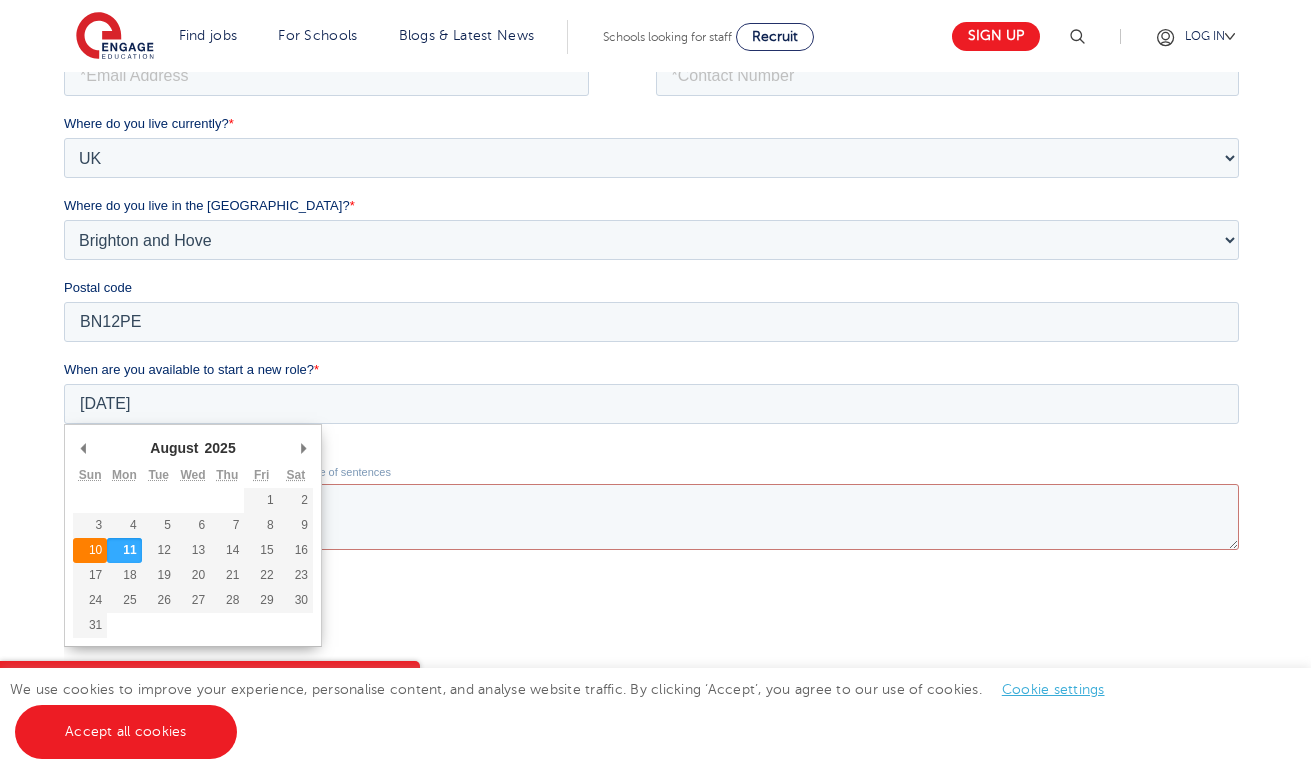 type on "2025/08/10" 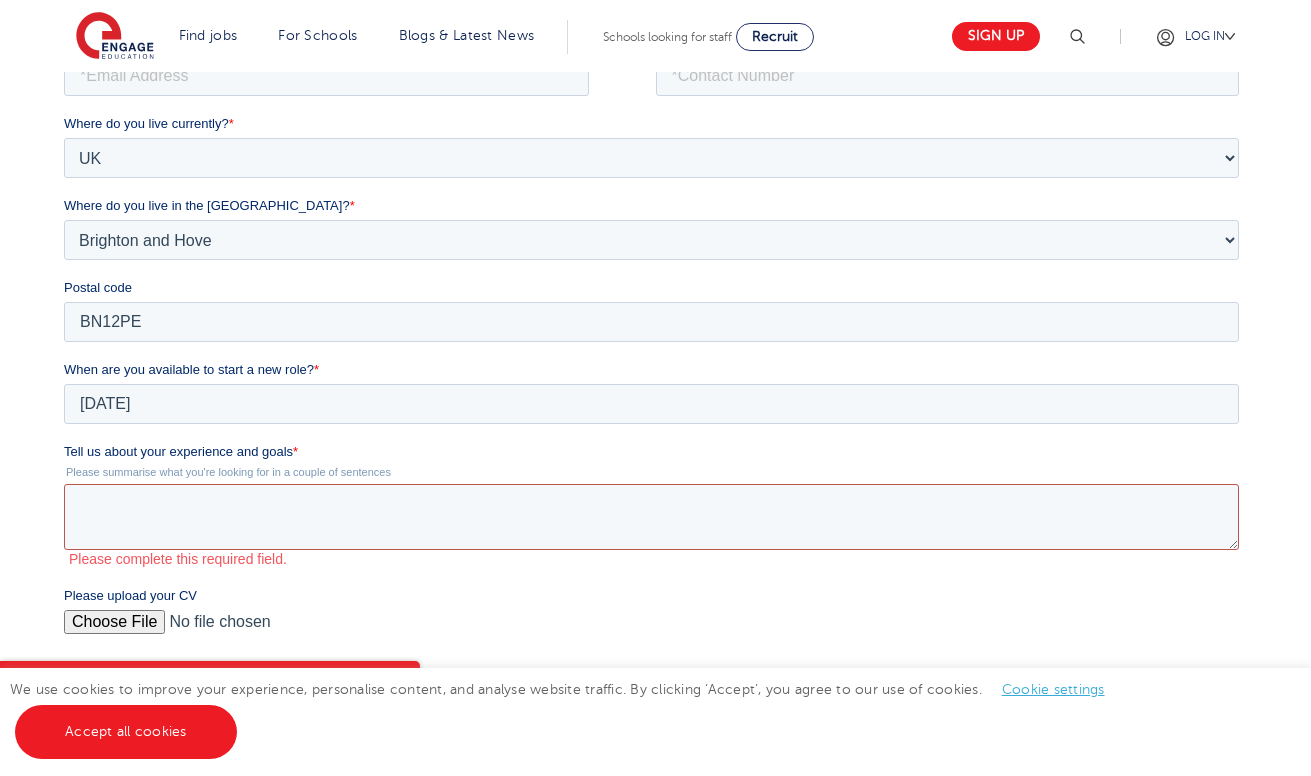 click on "Tell us about your experience and goals *" at bounding box center (651, 517) 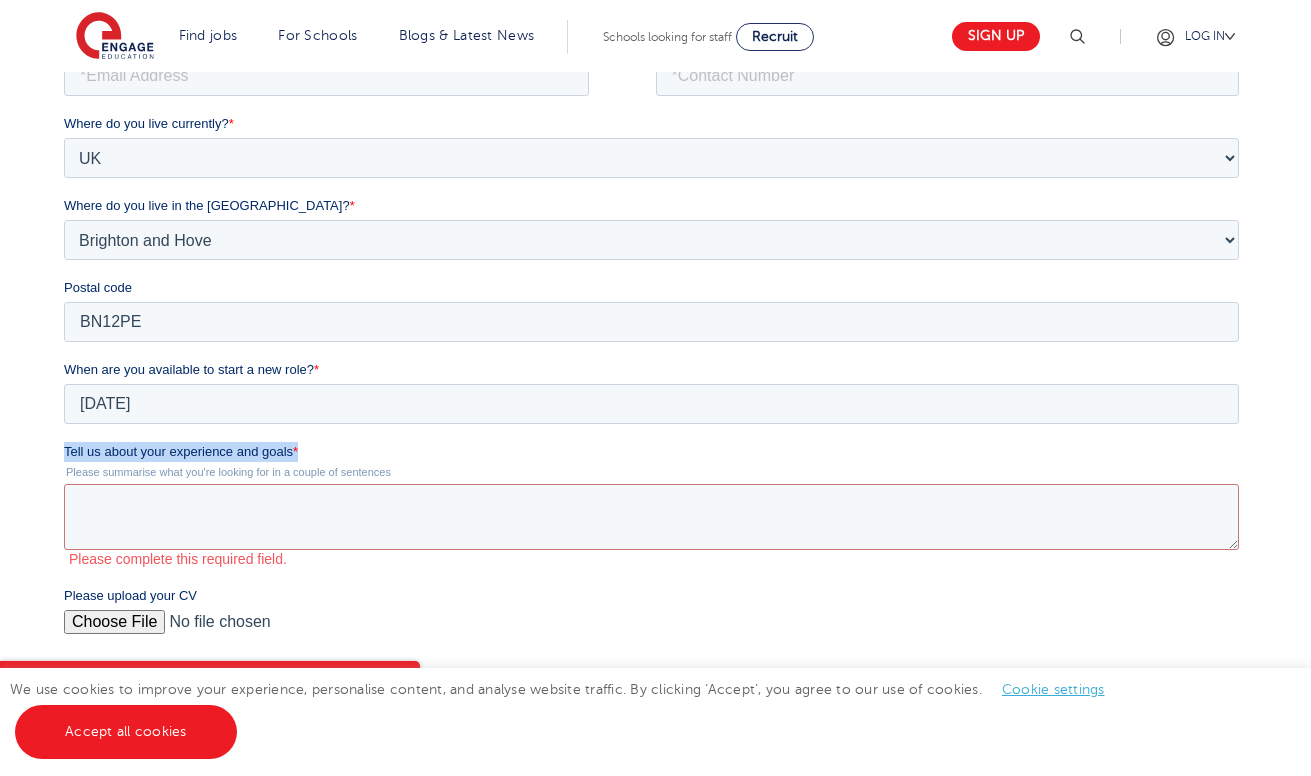 drag, startPoint x: 306, startPoint y: 450, endPoint x: -17, endPoint y: 443, distance: 323.07584 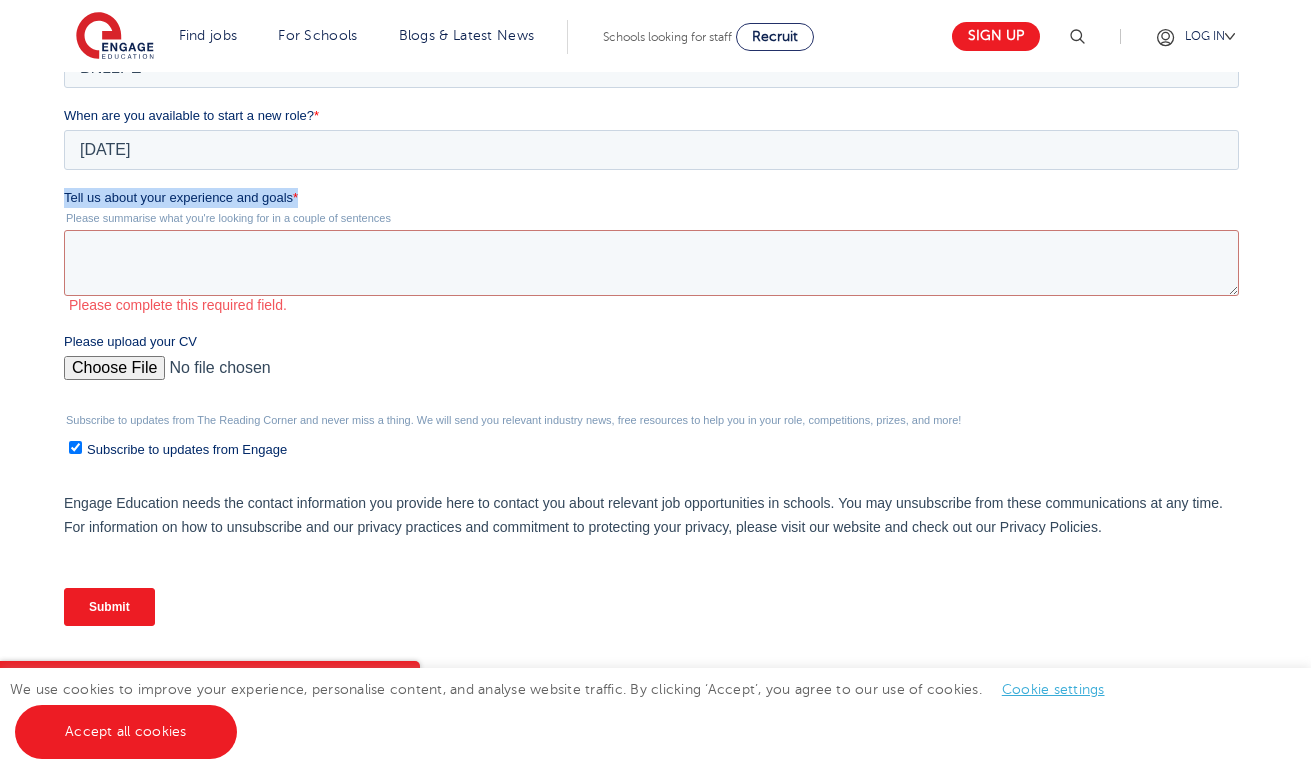 scroll, scrollTop: 743, scrollLeft: 0, axis: vertical 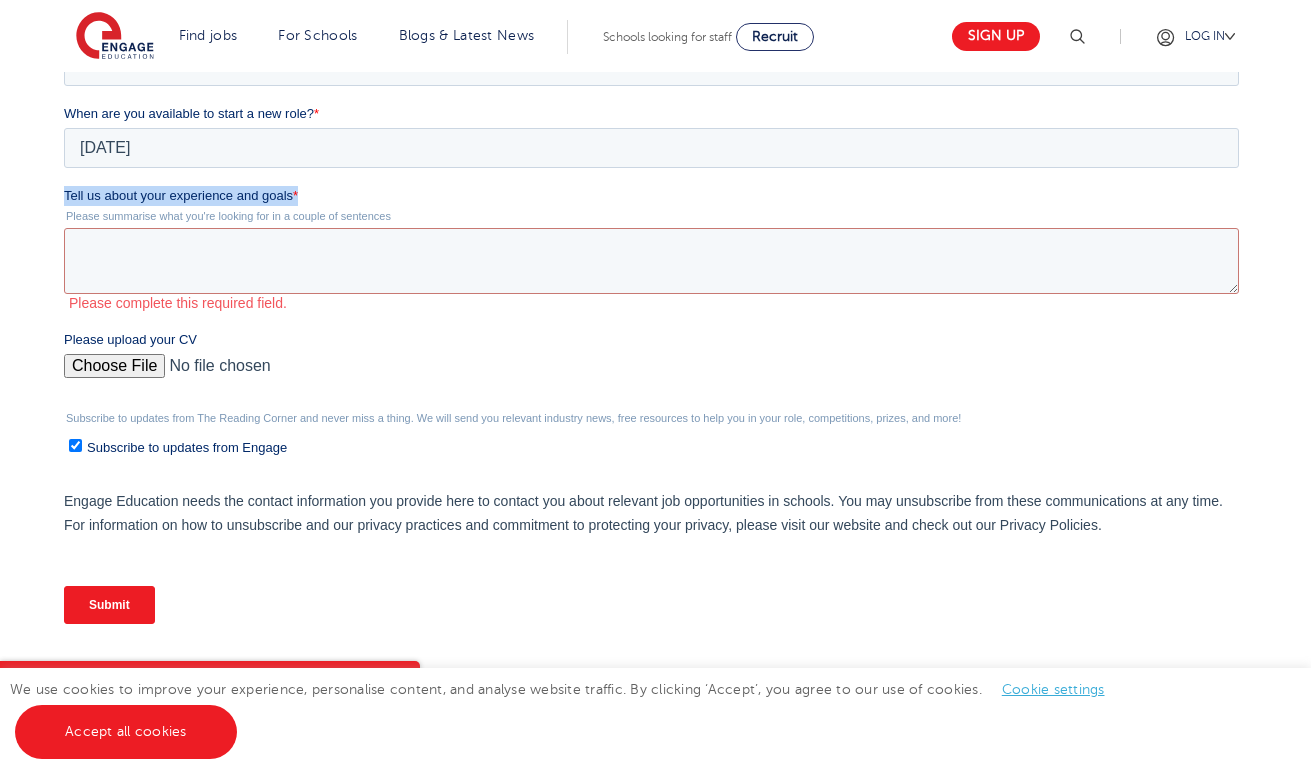 click on "Please upload your CV" at bounding box center [651, 374] 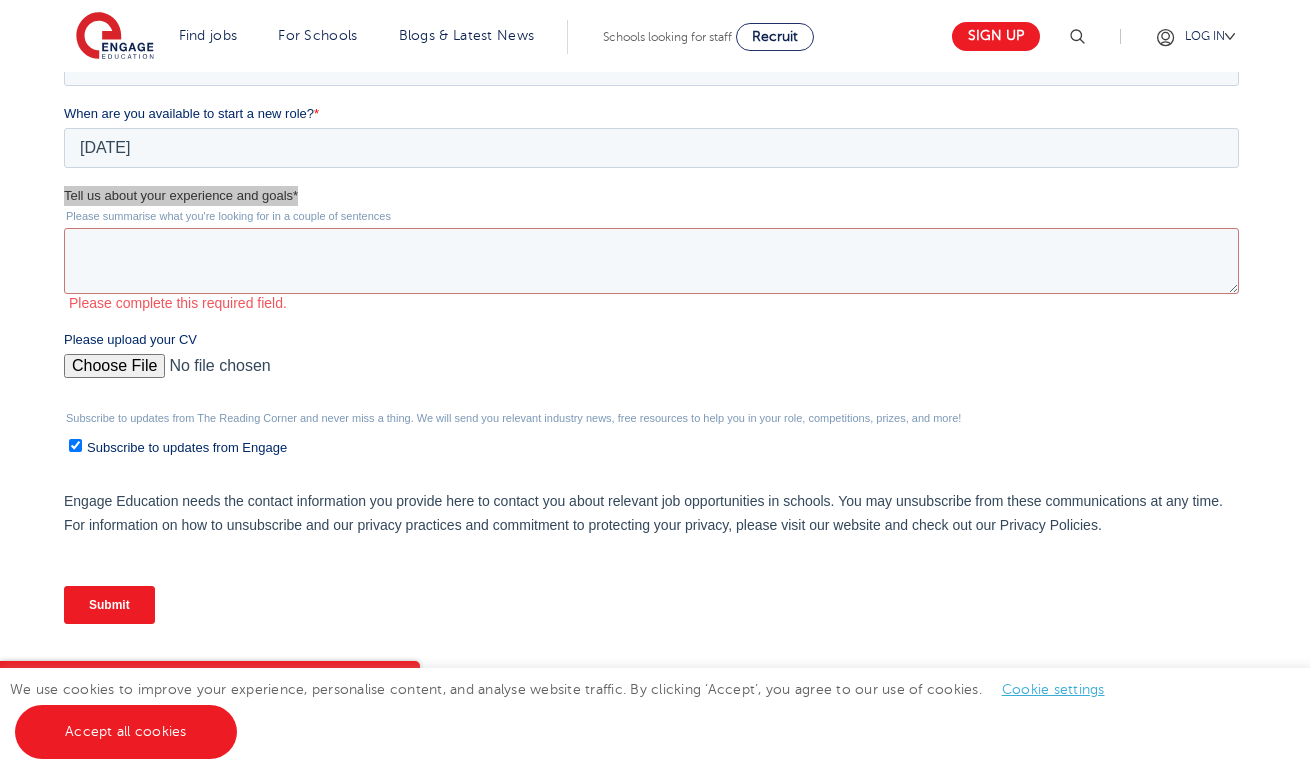 type on "C:\fakepath\Chandni Nayee Teaching CV 2025.pdf" 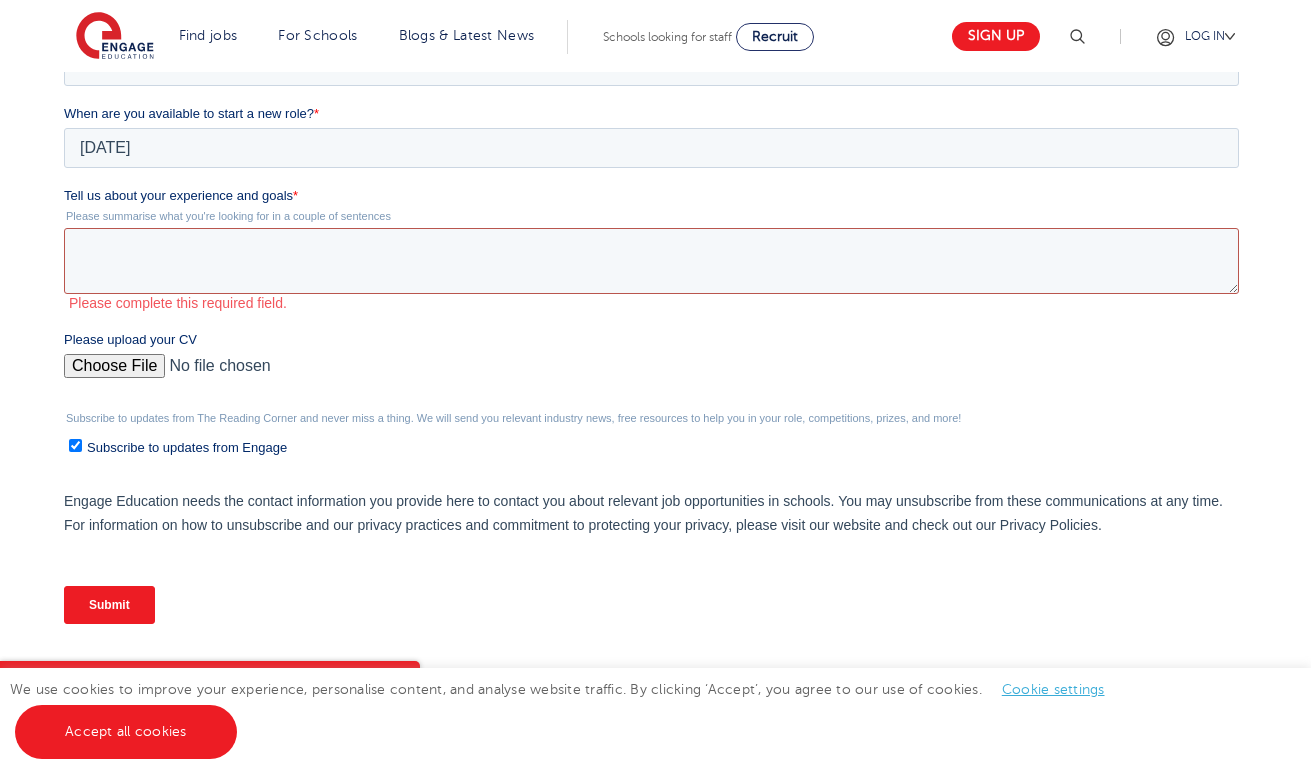 click on "Tell us about your experience and goals *" at bounding box center [651, 261] 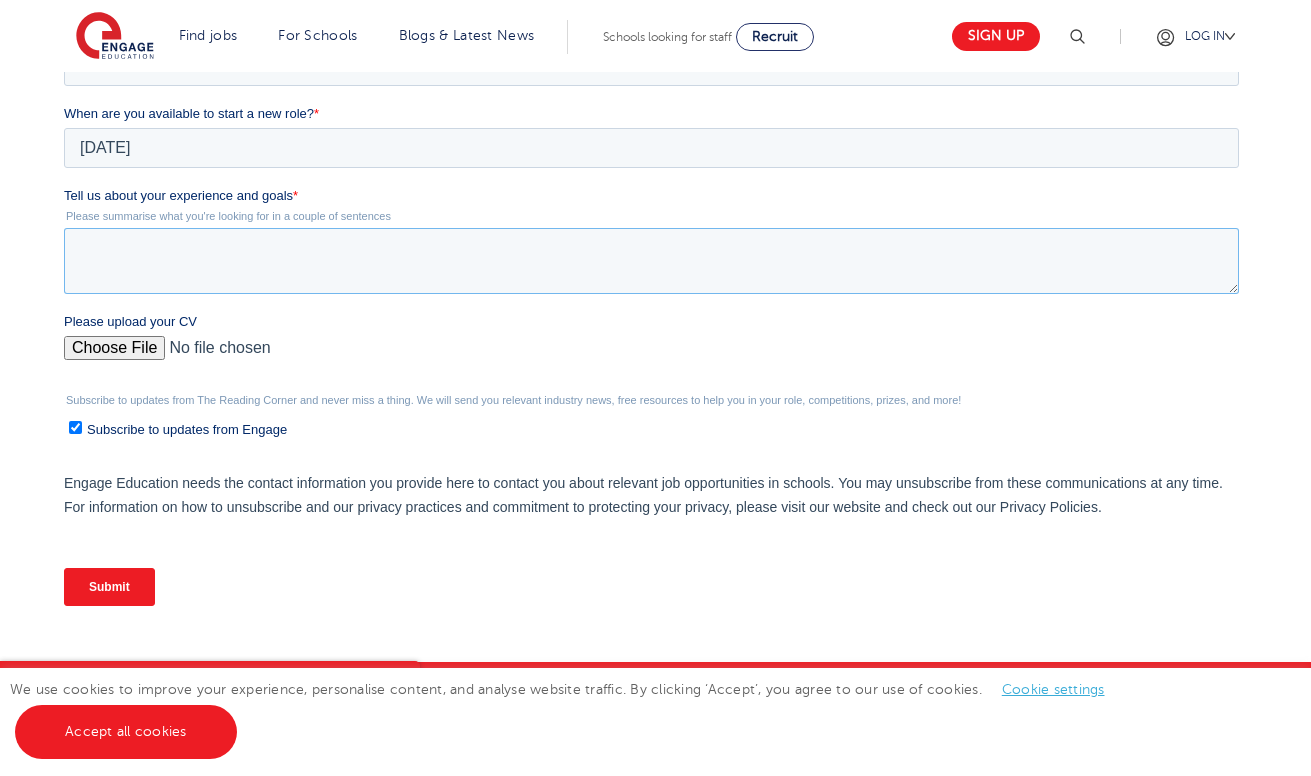 paste on "I've spent the past few years working closely with young people across a range of creative and educational environments. As a vocal coach, I've supported students aged 5 through to adults, including children with additional needs such as ADHD and Autism. This experience has taught me how to be patient, adaptable, and emotionally supportive — all of which I believe are essential when working one-to-one with students who may face additional challenges.
Beyond my coaching work, I've held roles that required strong organisation, communication, and behaviour management skills — from mentoring students in performance settings to managing retail teams. These experiences have given me a solid foundation for working within a school environment, particularly with students who may benefit from extra encouragement or a more tailored approach.
Looking ahead, I’m hoping to expand my work in education, with the long-term goal of training to become a qualified teacher. I’m passionate about creating safe and inspiring sp..." 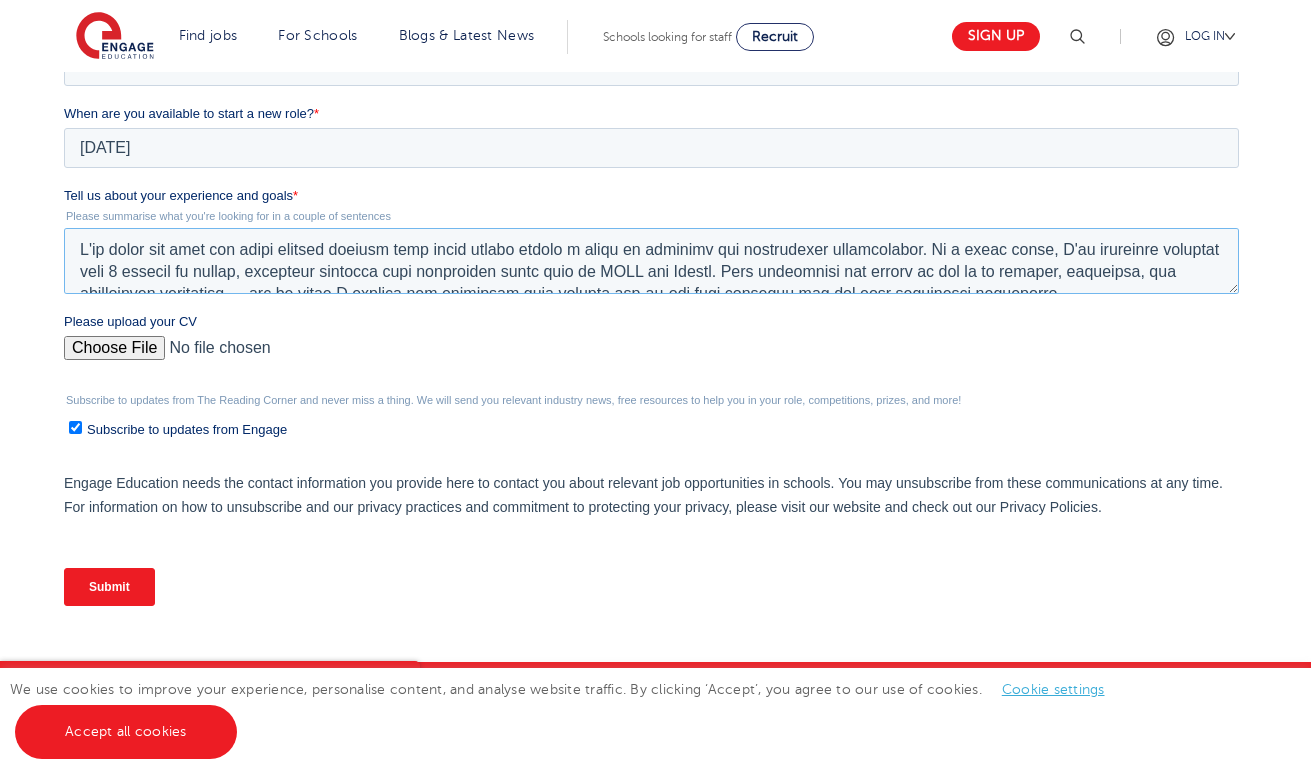 scroll, scrollTop: 176, scrollLeft: 0, axis: vertical 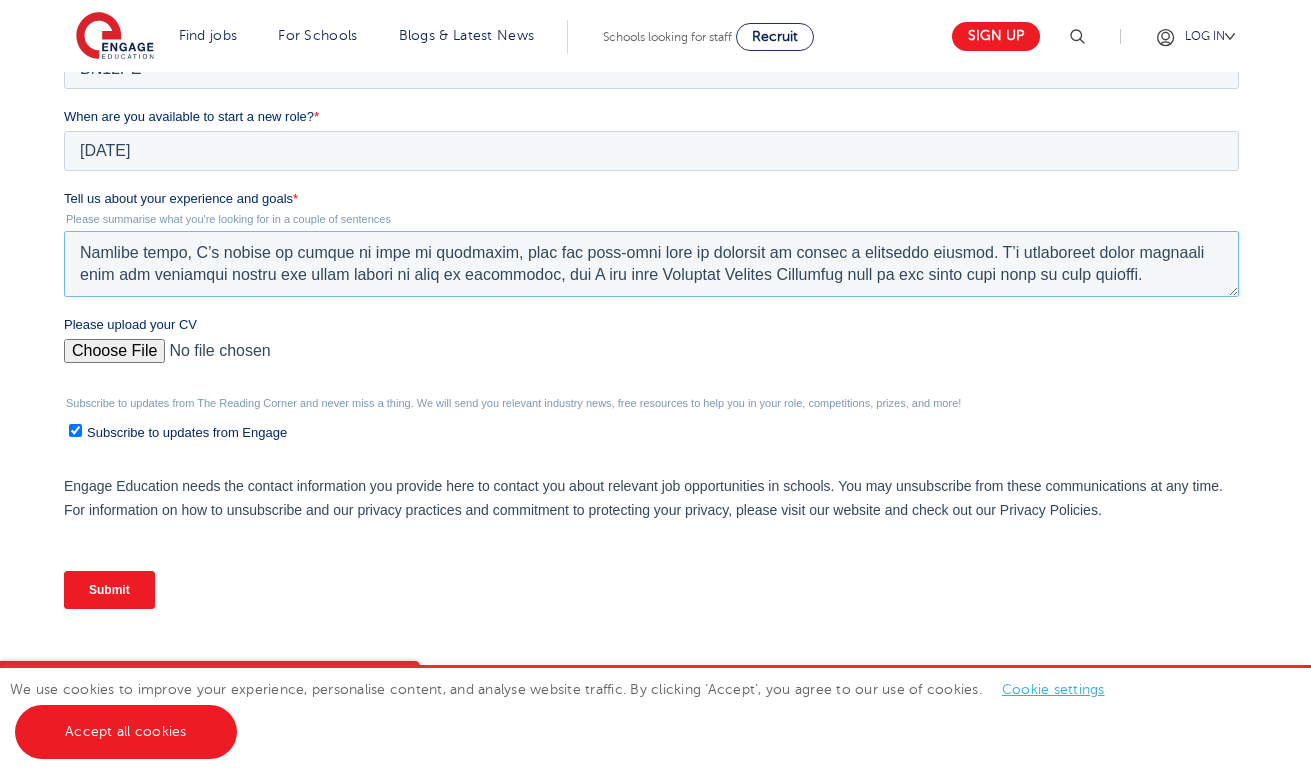 click on "Tell us about your experience and goals *" at bounding box center (651, 264) 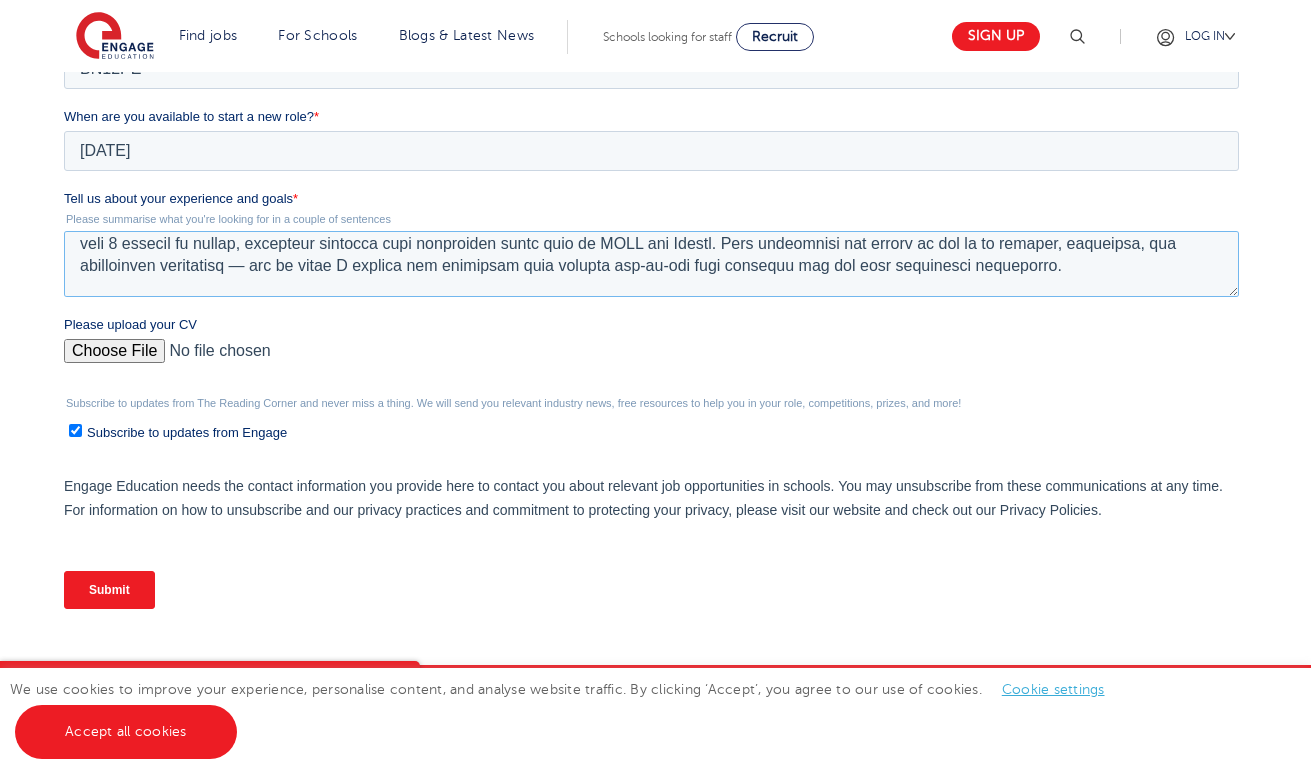 scroll, scrollTop: 0, scrollLeft: 0, axis: both 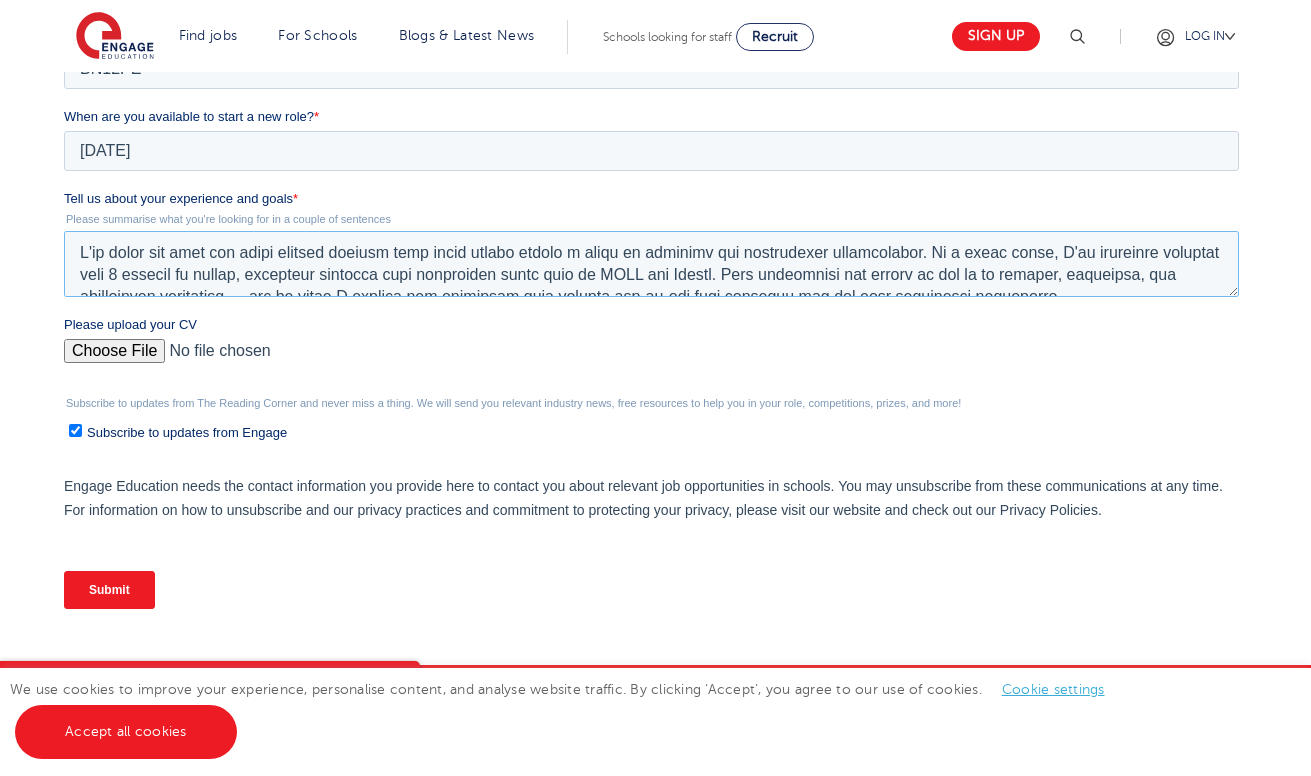 drag, startPoint x: 592, startPoint y: 252, endPoint x: 666, endPoint y: 251, distance: 74.00676 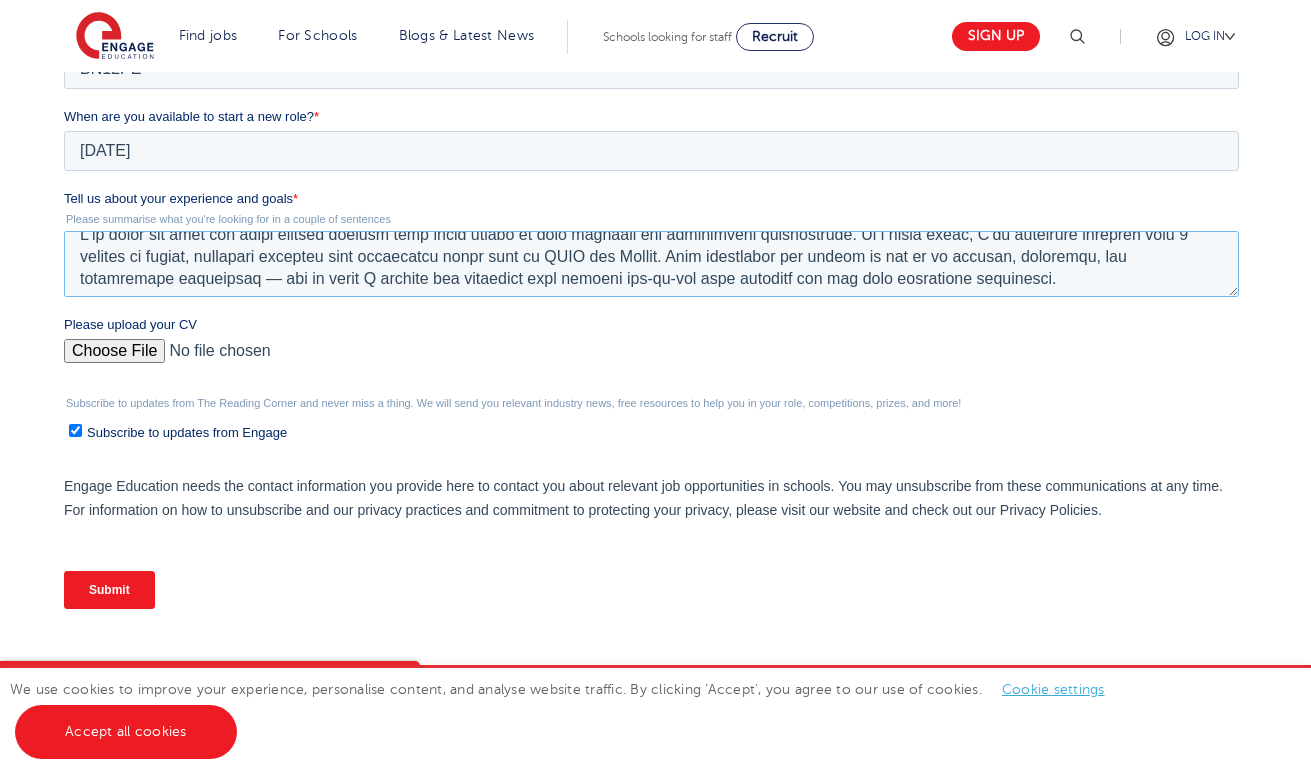 scroll, scrollTop: 20, scrollLeft: 0, axis: vertical 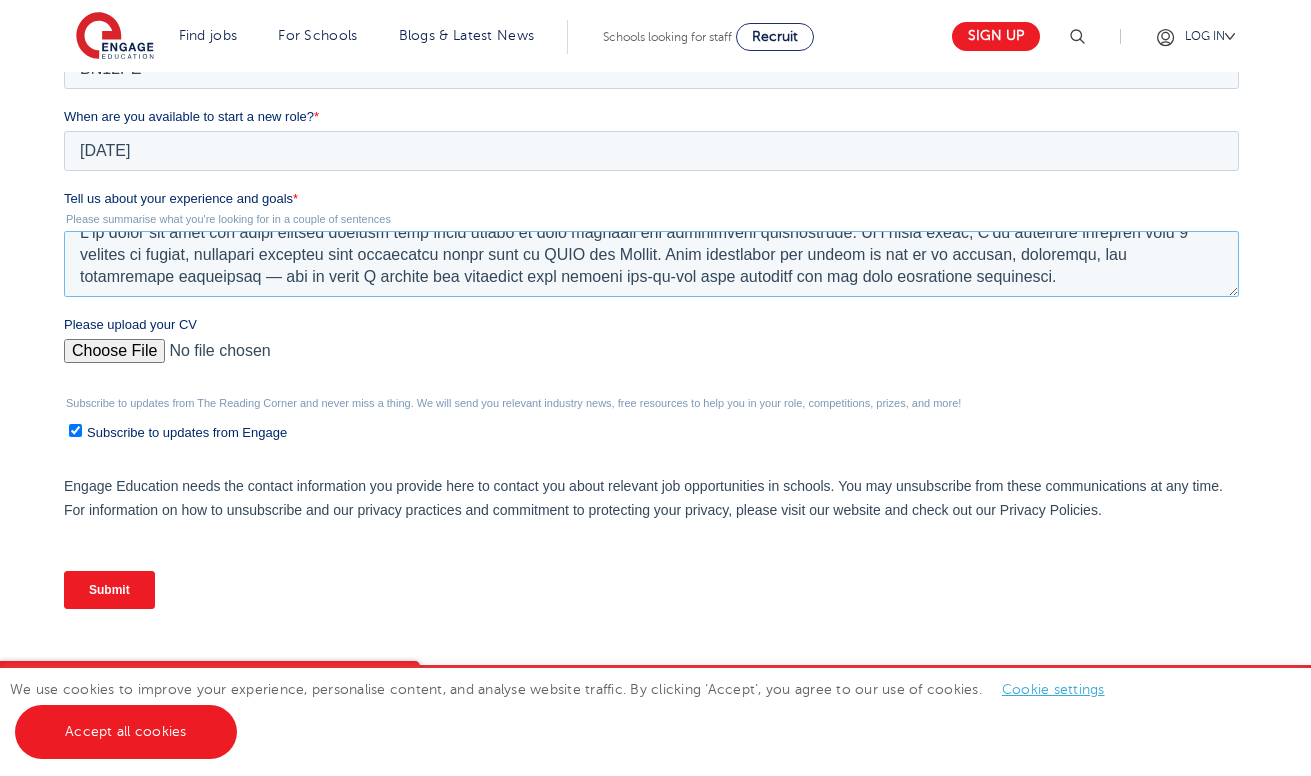 click on "Tell us about your experience and goals *" at bounding box center [651, 264] 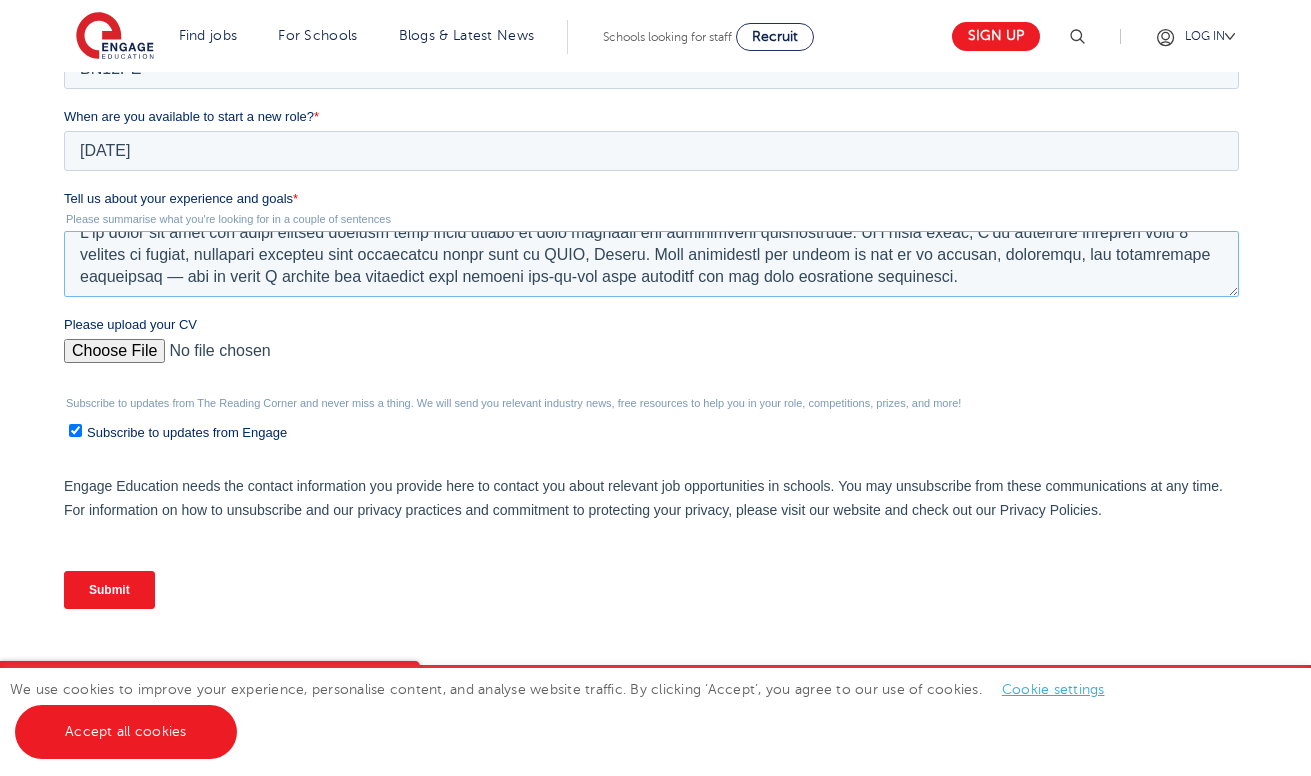 click on "Tell us about your experience and goals *" at bounding box center [651, 264] 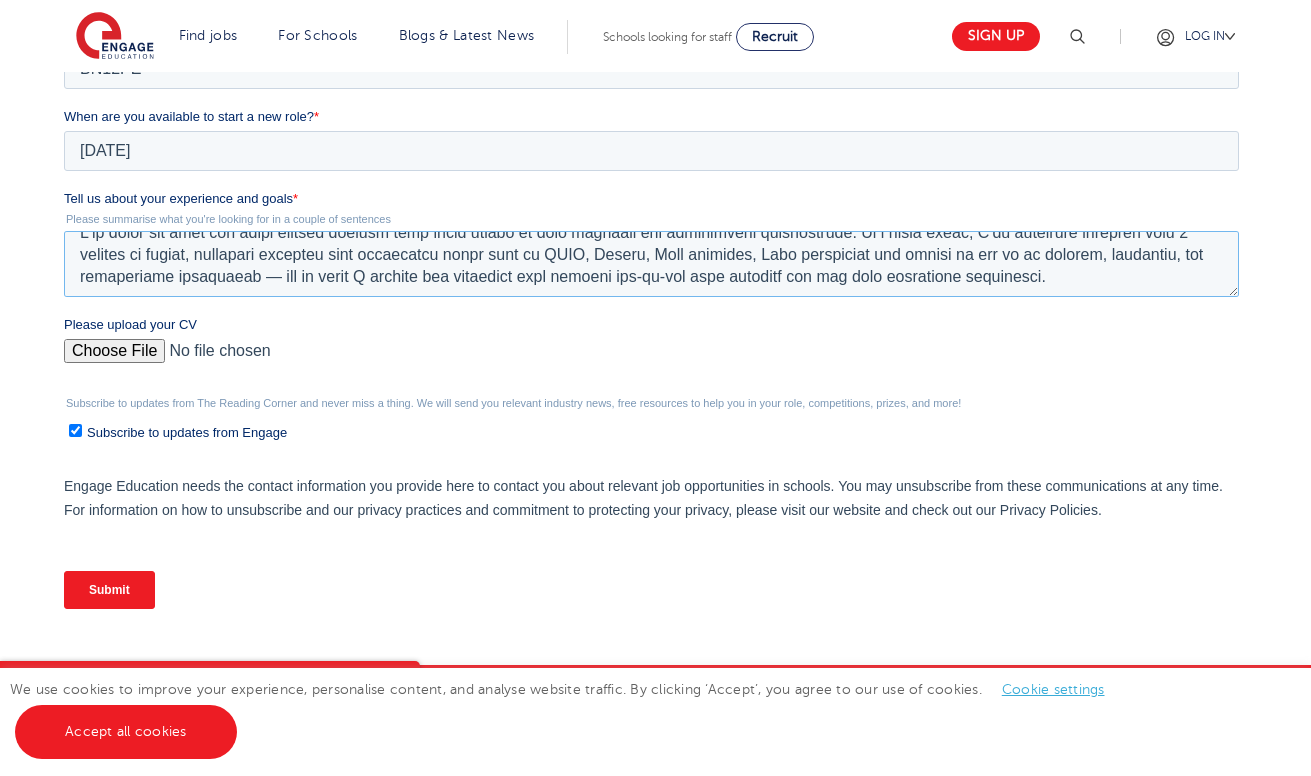 click on "Tell us about your experience and goals *" at bounding box center (651, 264) 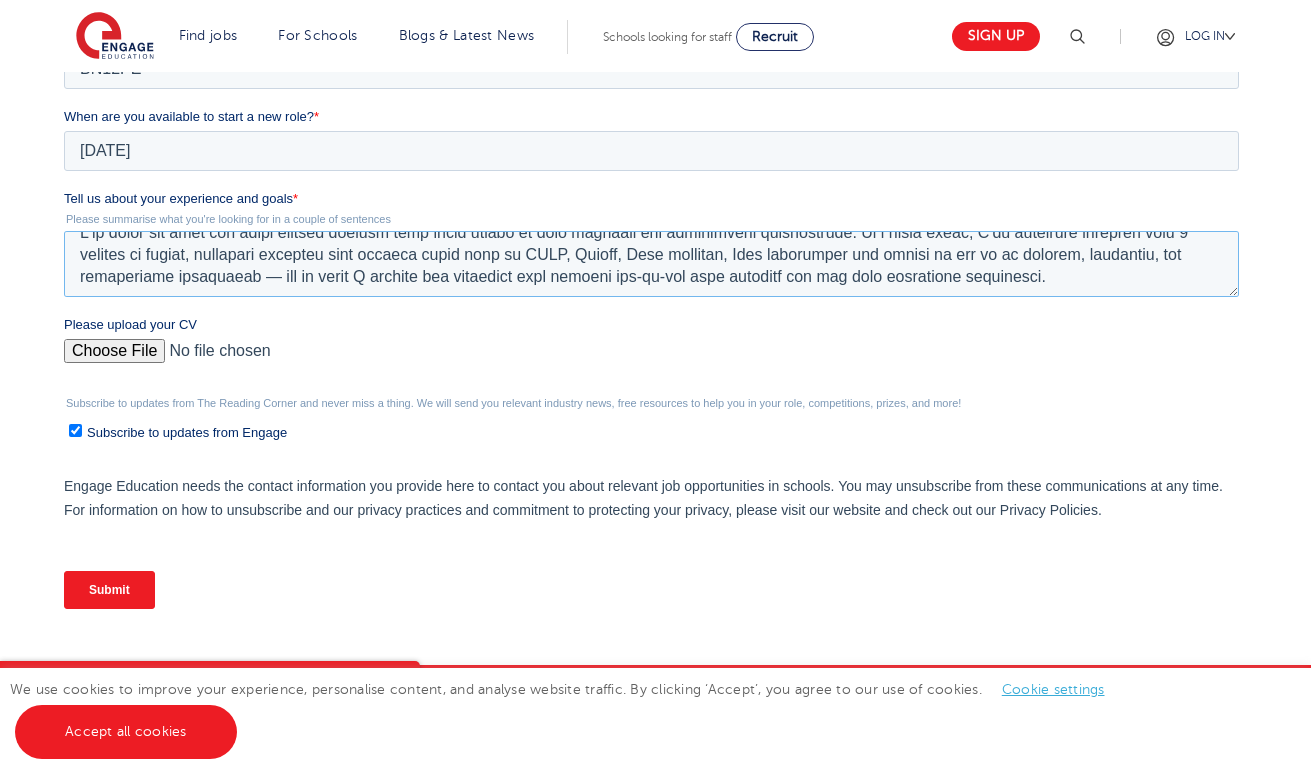 drag, startPoint x: 789, startPoint y: 260, endPoint x: 486, endPoint y: 261, distance: 303.00165 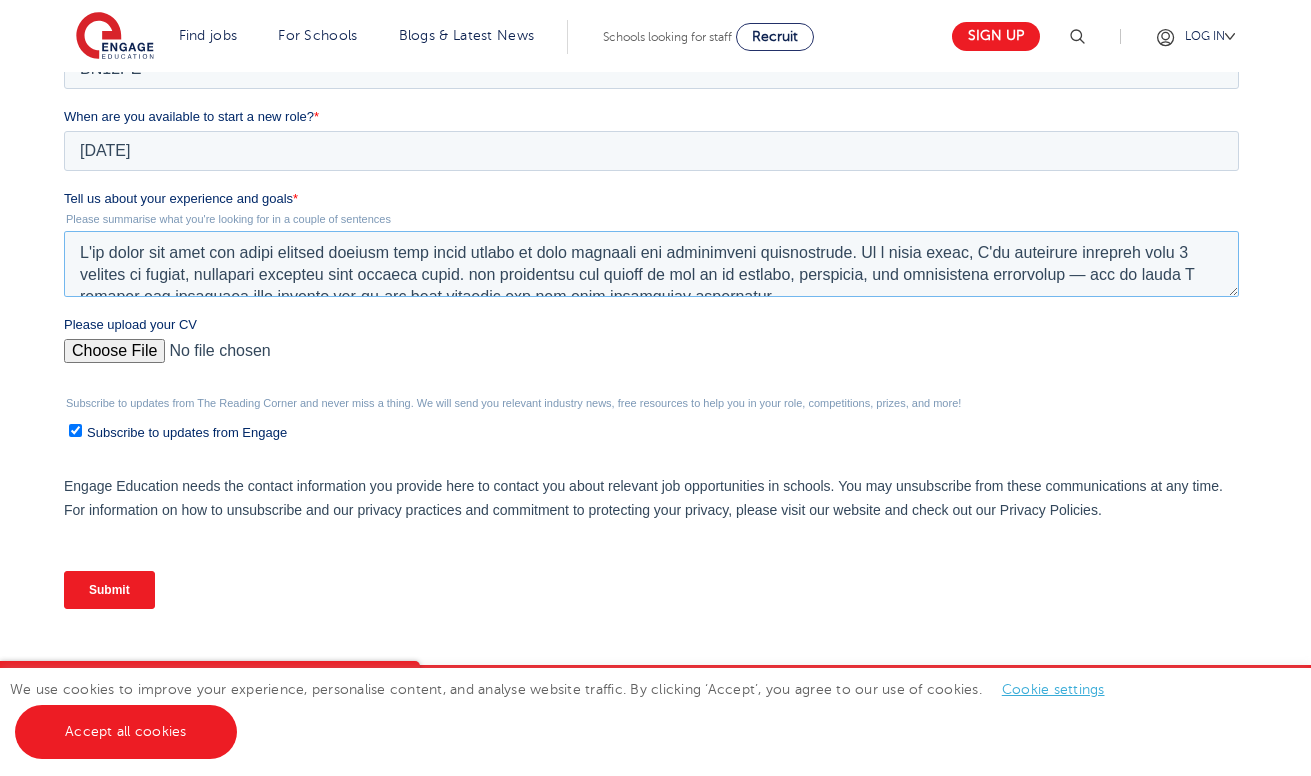scroll, scrollTop: 22, scrollLeft: 0, axis: vertical 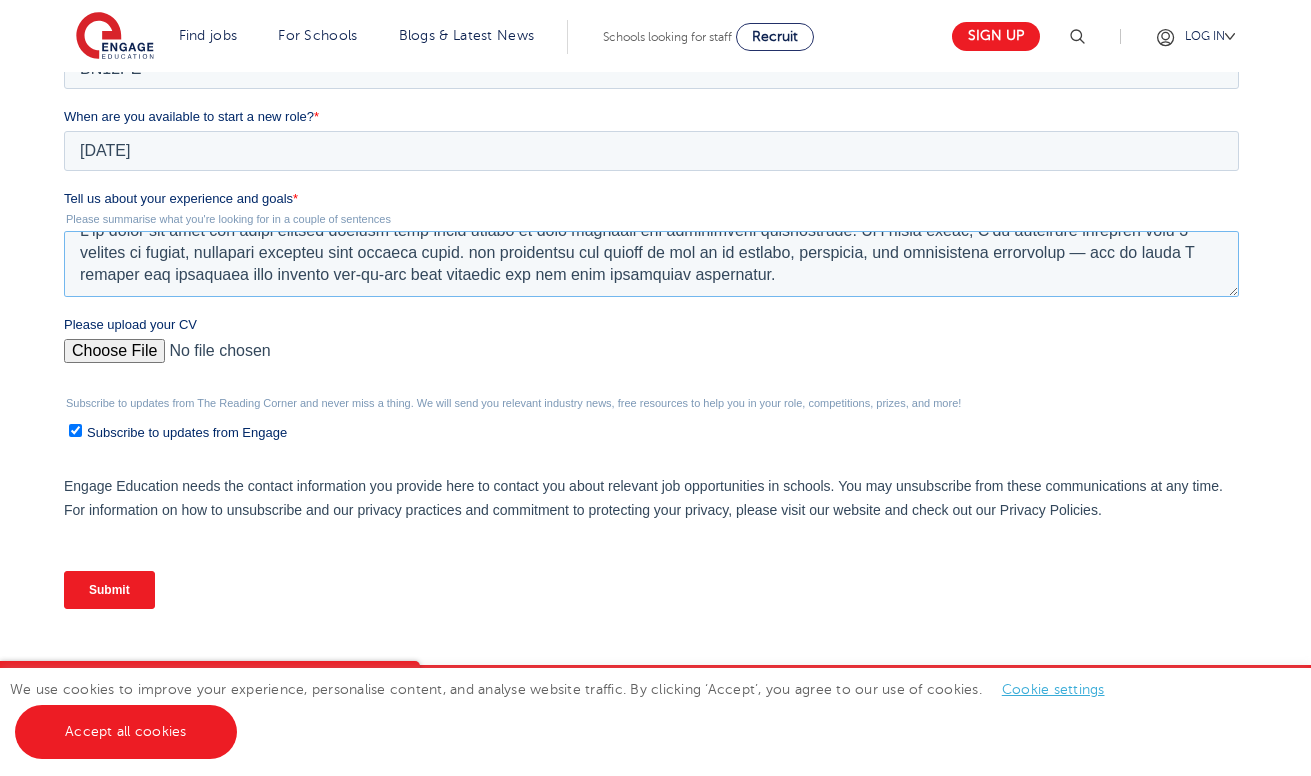 drag, startPoint x: 497, startPoint y: 254, endPoint x: 844, endPoint y: 274, distance: 347.5759 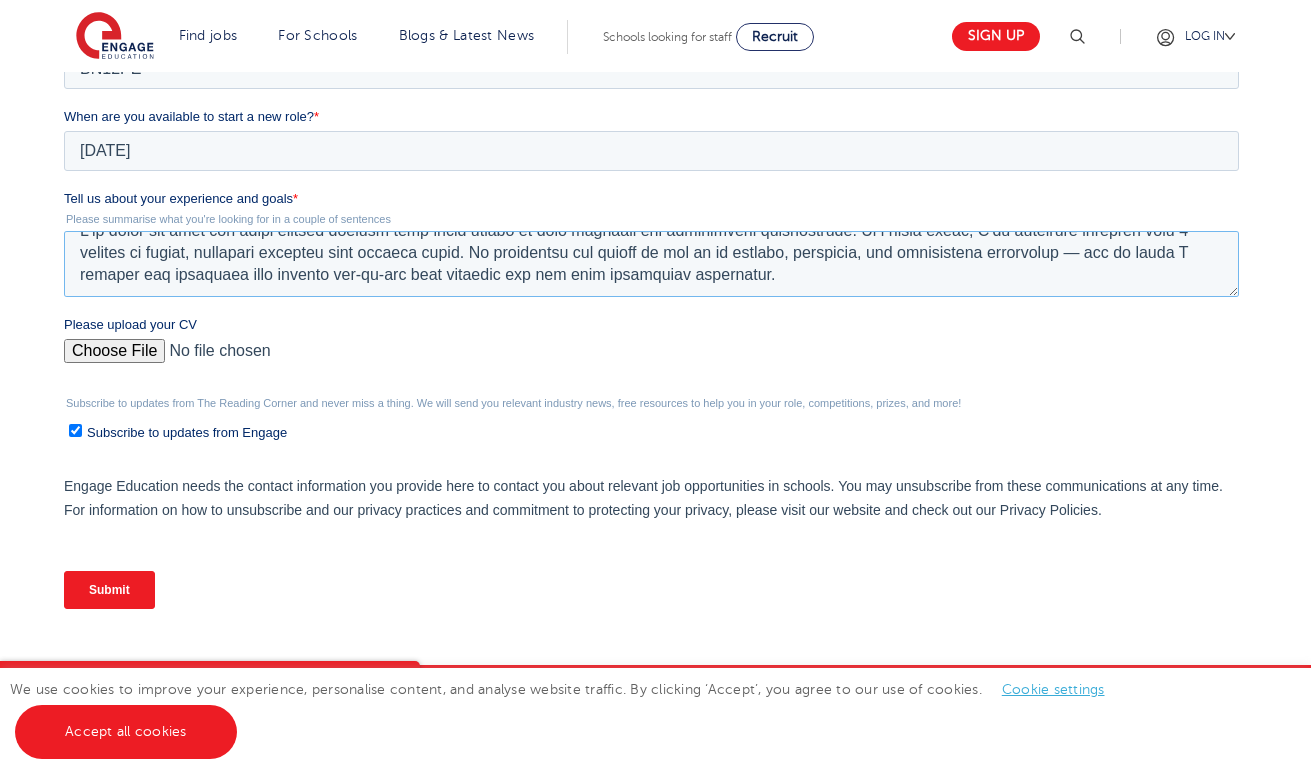 click on "Tell us about your experience and goals *" at bounding box center (651, 264) 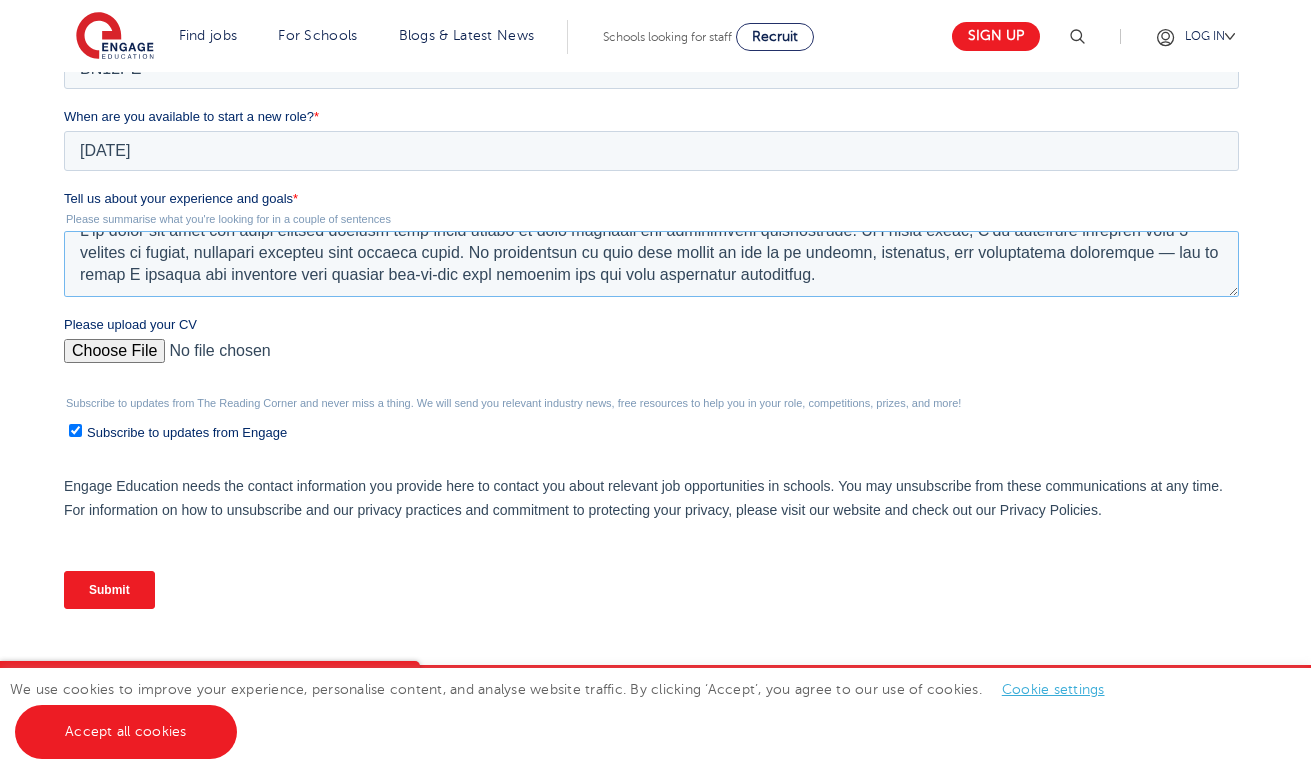 click on "Tell us about your experience and goals *" at bounding box center [651, 264] 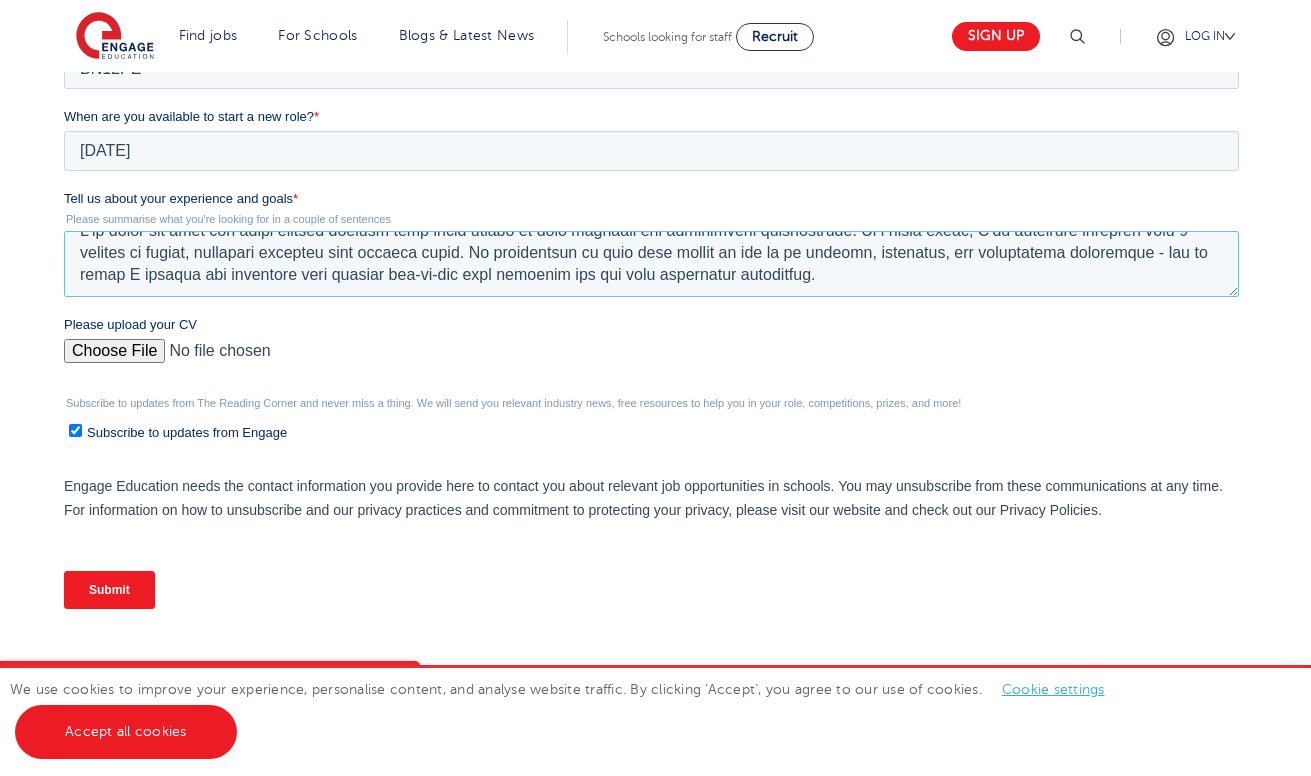 drag, startPoint x: 1199, startPoint y: 284, endPoint x: 1204, endPoint y: 255, distance: 29.427877 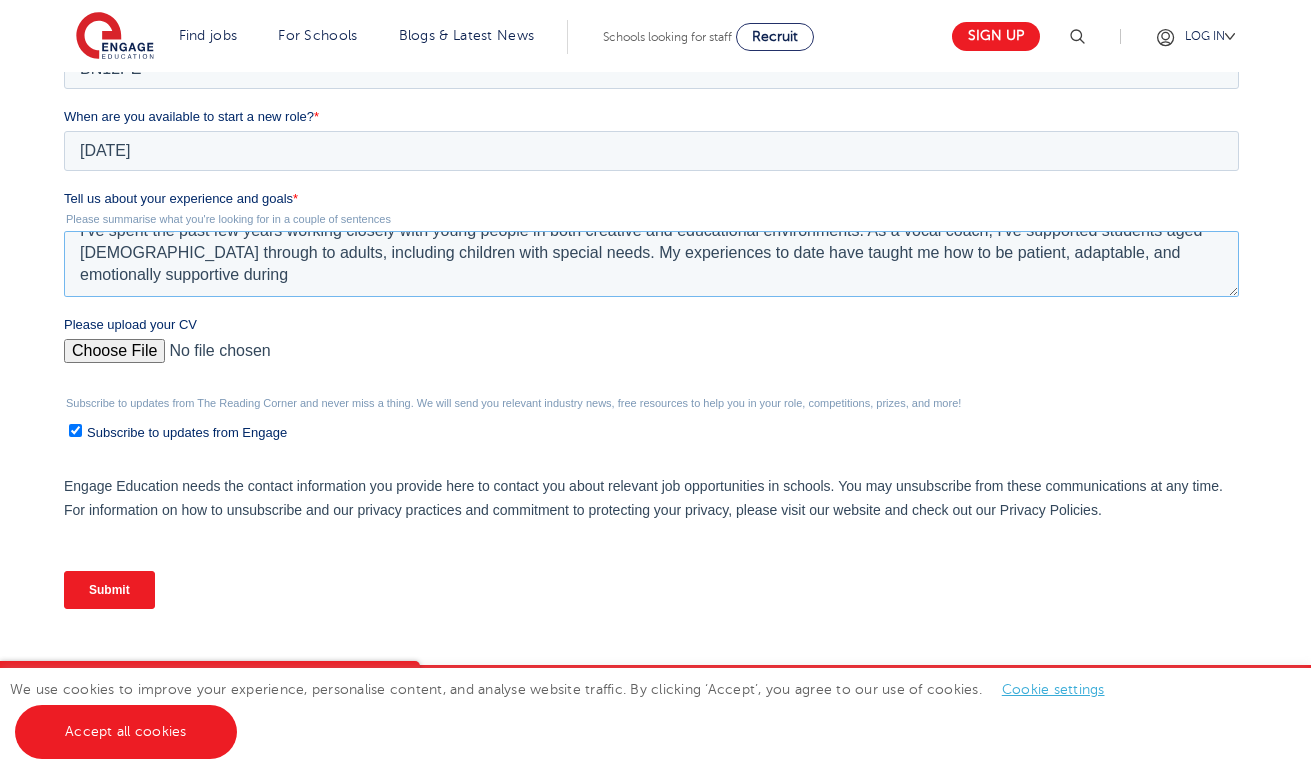 click on "Tell us about your experience and goals *" at bounding box center [651, 264] 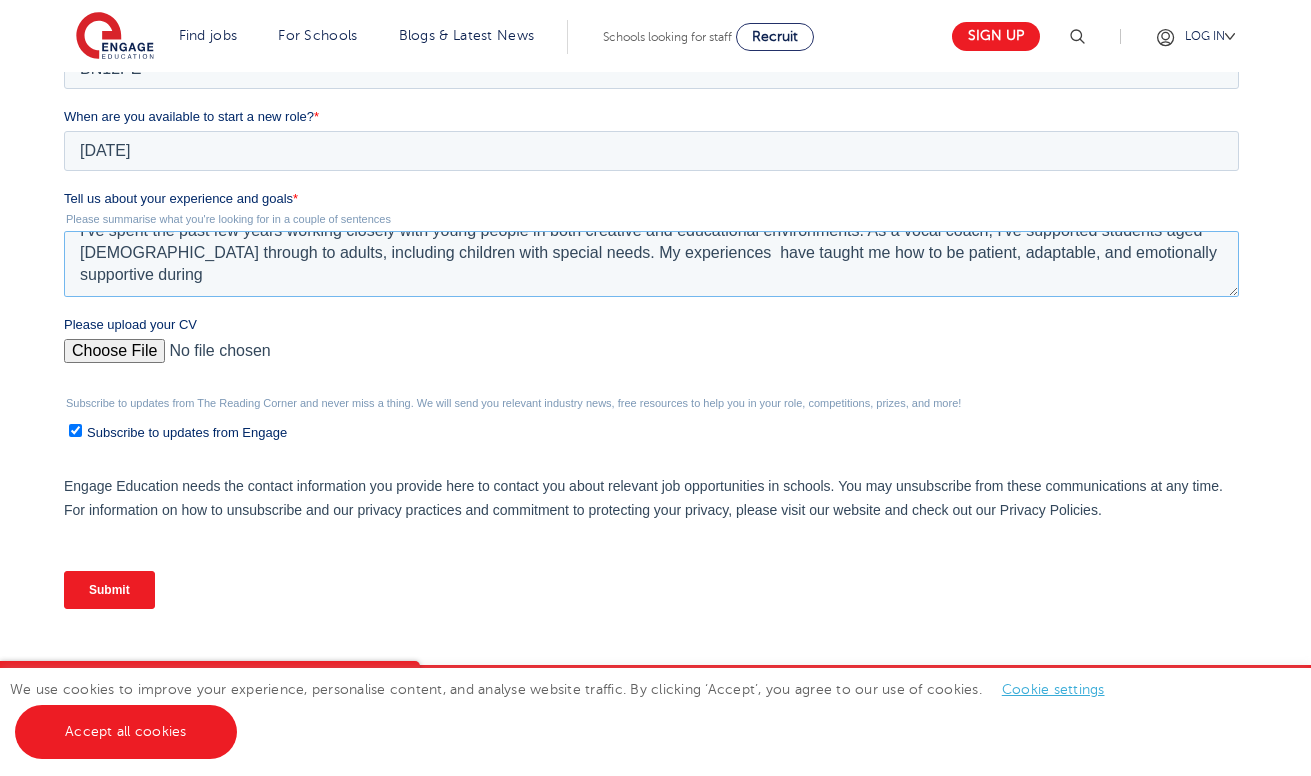 drag, startPoint x: 497, startPoint y: 257, endPoint x: 1201, endPoint y: 255, distance: 704.00287 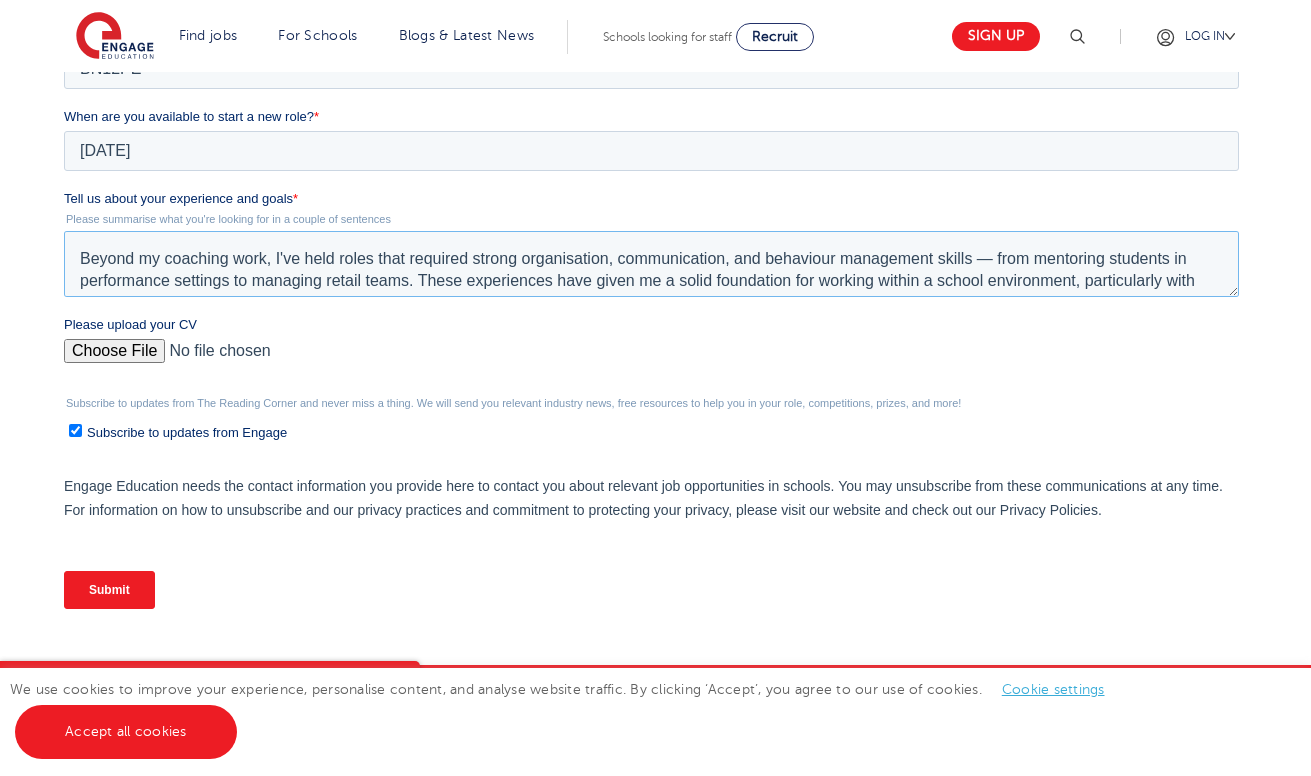 scroll, scrollTop: 61, scrollLeft: 0, axis: vertical 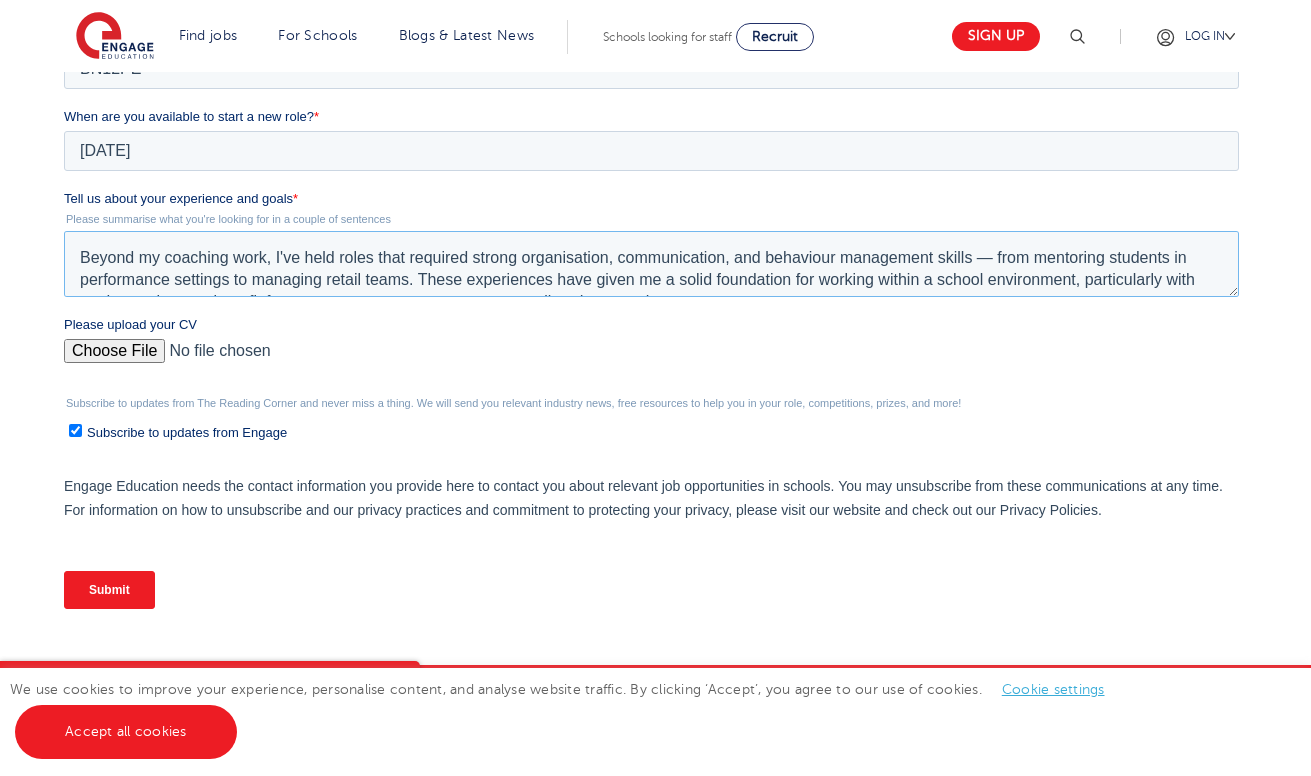 click on "I've spent the past few years working closely with young people in both creative and educational environments. As a vocal coach, I've supported students aged 5 through to adults, including children with special needs.
Beyond my coaching work, I've held roles that required strong organisation, communication, and behaviour management skills — from mentoring students in performance settings to managing retail teams. These experiences have given me a solid foundation for working within a school environment, particularly with students who may benefit from extra encouragement or a more tailored approach.
Looking ahead, I’m hoping to expand my work in education, with the long-term goal of training to become a qualified teacher. I’m passionate about creating safe and inspiring spaces for young people to grow in confidence, and I see this Learning Support Assistant role as the ideal next step in that journey." at bounding box center [651, 264] 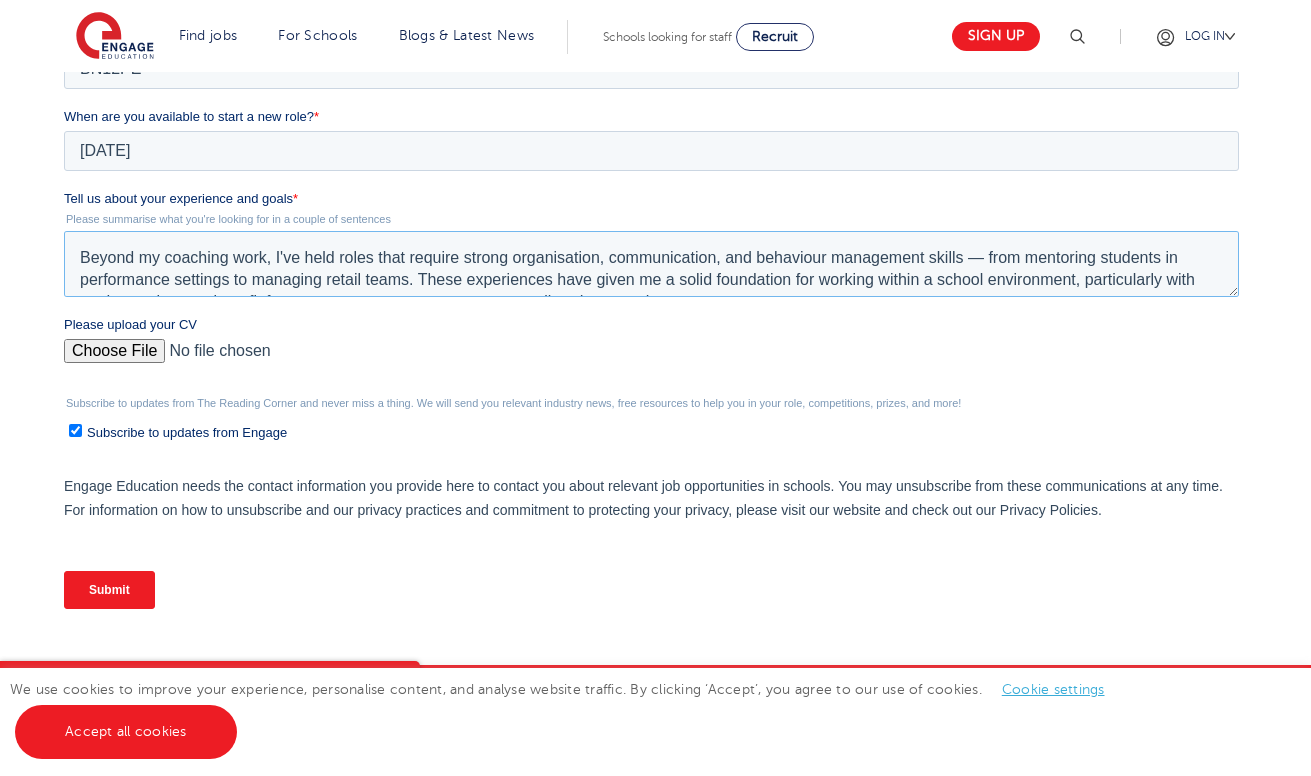 click on "I've spent the past few years working closely with young people in both creative and educational environments. As a vocal coach, I've supported students aged 5 through to adults, including children with special needs.
Beyond my coaching work, I've held roles that require strong organisation, communication, and behaviour management skills — from mentoring students in performance settings to managing retail teams. These experiences have given me a solid foundation for working within a school environment, particularly with students who may benefit from extra encouragement or a more tailored approach.
Looking ahead, I’m hoping to expand my work in education, with the long-term goal of training to become a qualified teacher. I’m passionate about creating safe and inspiring spaces for young people to grow in confidence, and I see this Learning Support Assistant role as the ideal next step in that journey." at bounding box center [651, 264] 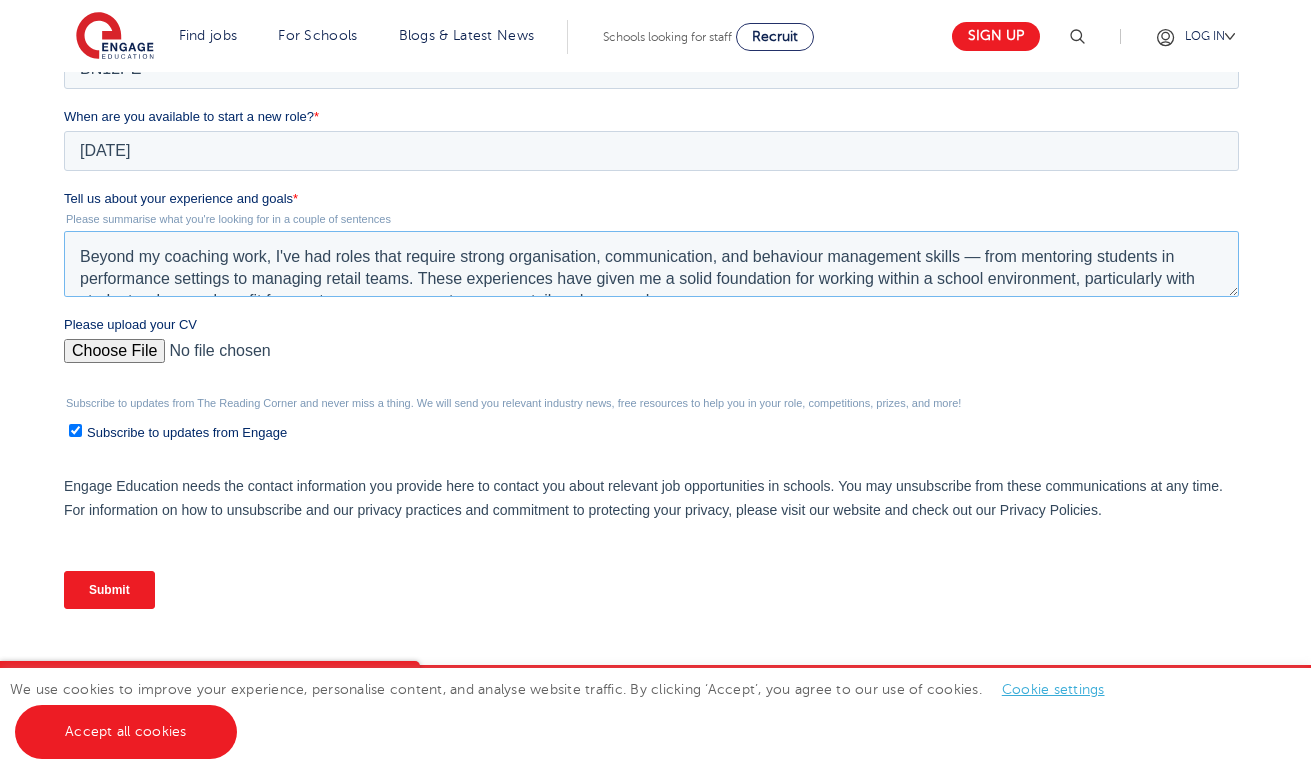 scroll, scrollTop: 51, scrollLeft: 0, axis: vertical 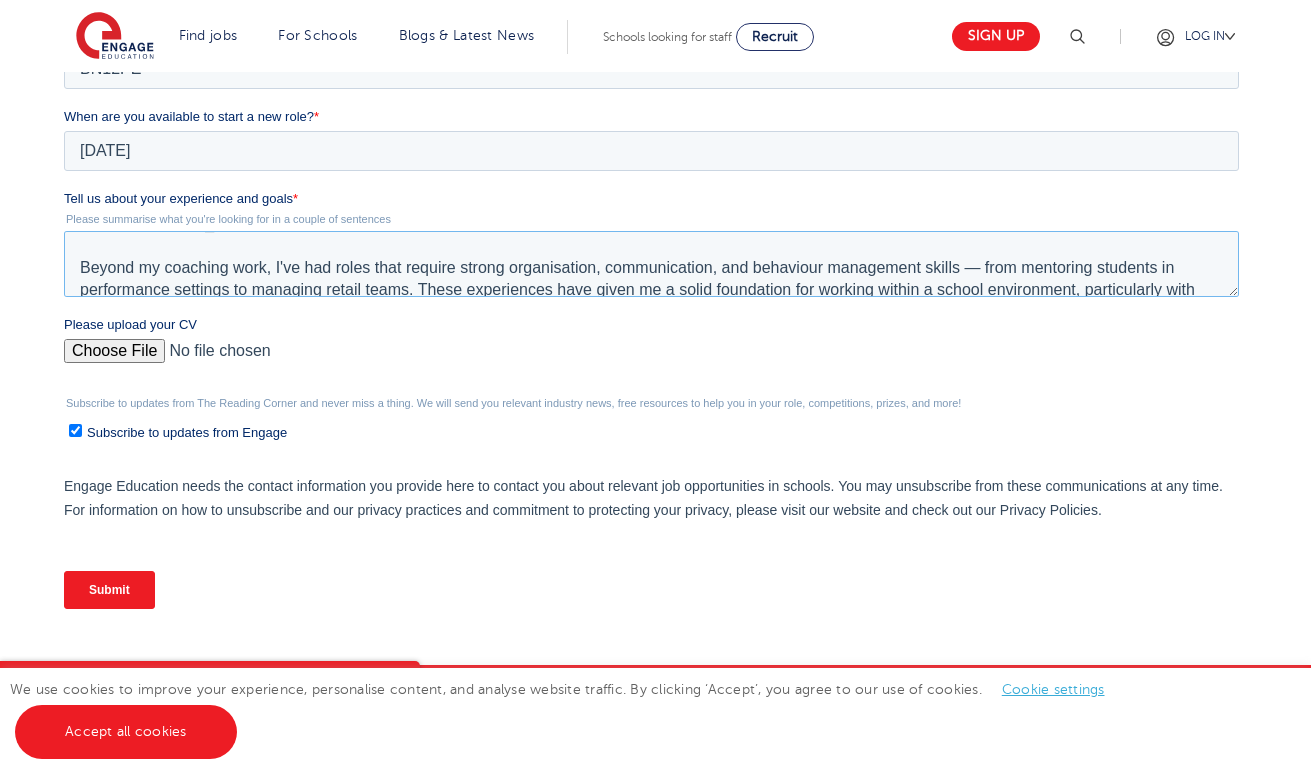 click on "I've spent the past few years working closely with young people in both creative and educational environments. As a vocal coach, I've supported students aged 5 through to adults, including children with special needs.
Beyond my coaching work, I've had roles that require strong organisation, communication, and behaviour management skills — from mentoring students in performance settings to managing retail teams. These experiences have given me a solid foundation for working within a school environment, particularly with students who may benefit from extra encouragement or a more tailored approach.
Looking ahead, I’m hoping to expand my work in education, with the long-term goal of training to become a qualified teacher. I’m passionate about creating safe and inspiring spaces for young people to grow in confidence, and I see this Learning Support Assistant role as the ideal next step in that journey." at bounding box center [651, 264] 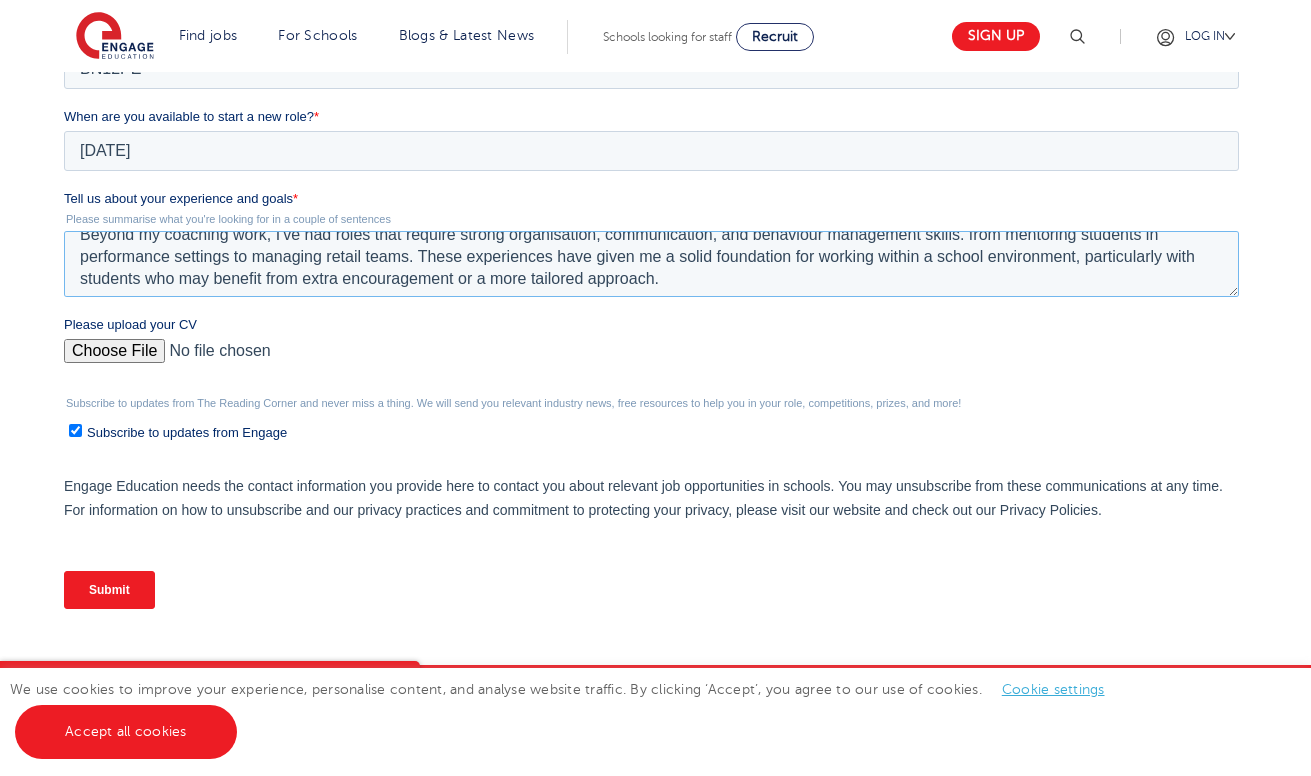 scroll, scrollTop: 73, scrollLeft: 0, axis: vertical 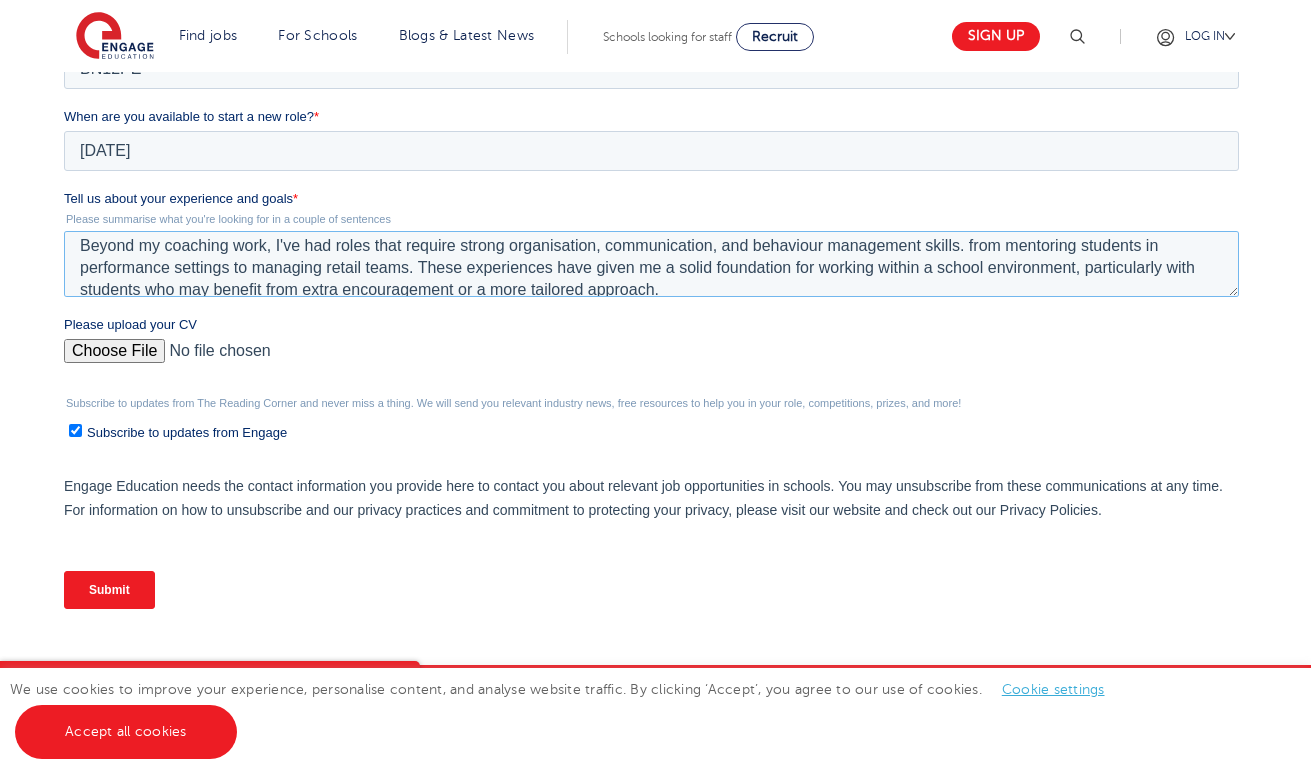 click on "I've spent the past few years working closely with young people in both creative and educational environments. As a vocal coach, I've supported students aged 5 through to adults, including children with special needs.
Beyond my coaching work, I've had roles that require strong organisation, communication, and behaviour management skills. from mentoring students in performance settings to managing retail teams. These experiences have given me a solid foundation for working within a school environment, particularly with students who may benefit from extra encouragement or a more tailored approach.
Looking ahead, I’m hoping to expand my work in education, with the long-term goal of training to become a qualified teacher. I’m passionate about creating safe and inspiring spaces for young people to grow in confidence, and I see this Learning Support Assistant role as the ideal next step in that journey." at bounding box center [651, 264] 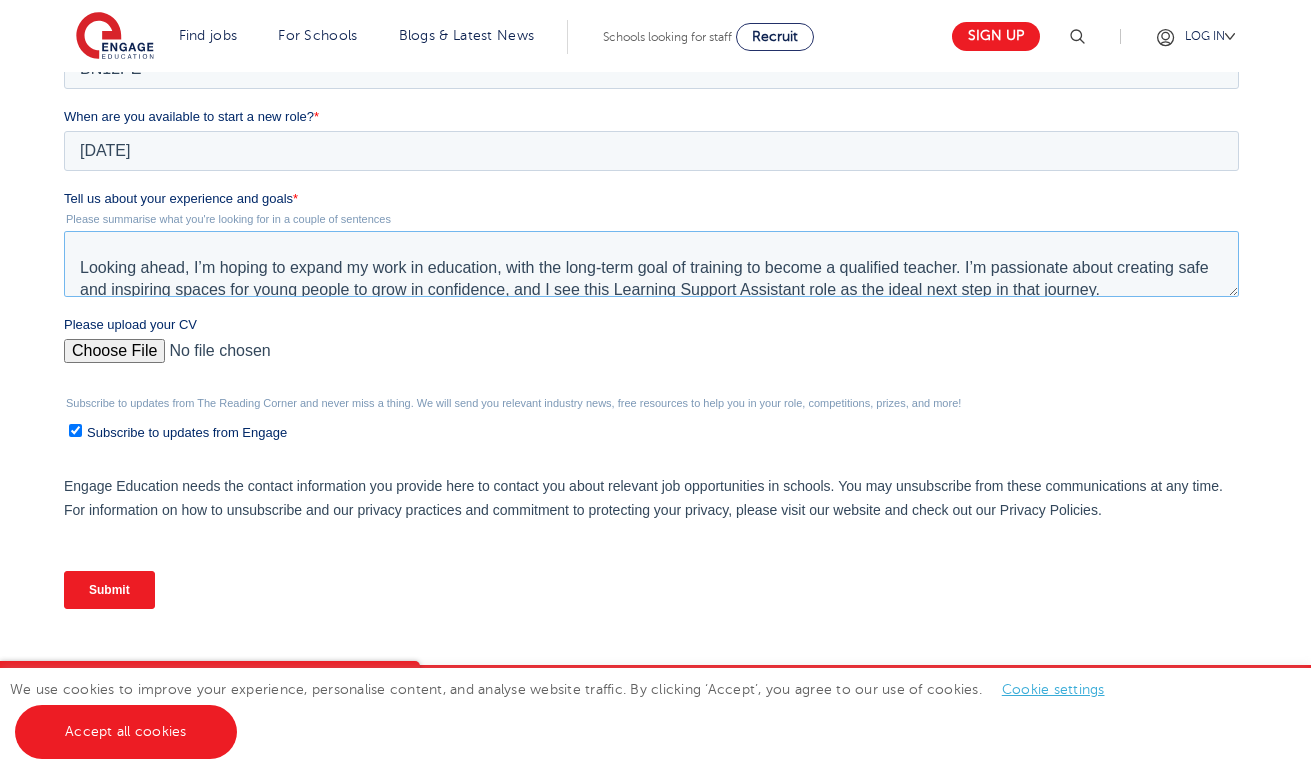 click on "I've spent the past few years working closely with young people in both creative and educational environments. As a vocal coach, I've supported students aged 5 through to adults, including children with special needs.
Looking ahead, I’m hoping to expand my work in education, with the long-term goal of training to become a qualified teacher. I’m passionate about creating safe and inspiring spaces for young people to grow in confidence, and I see this Learning Support Assistant role as the ideal next step in that journey." at bounding box center [651, 264] 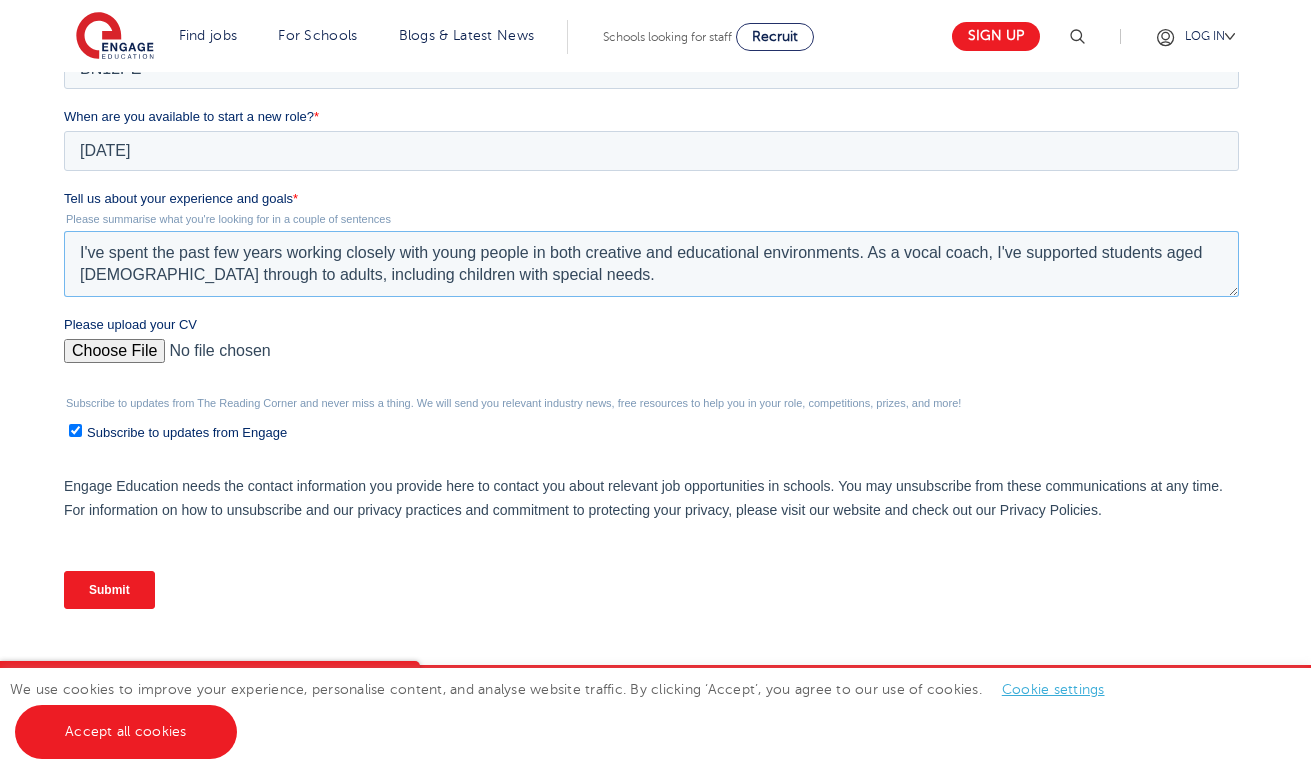 scroll, scrollTop: 0, scrollLeft: 0, axis: both 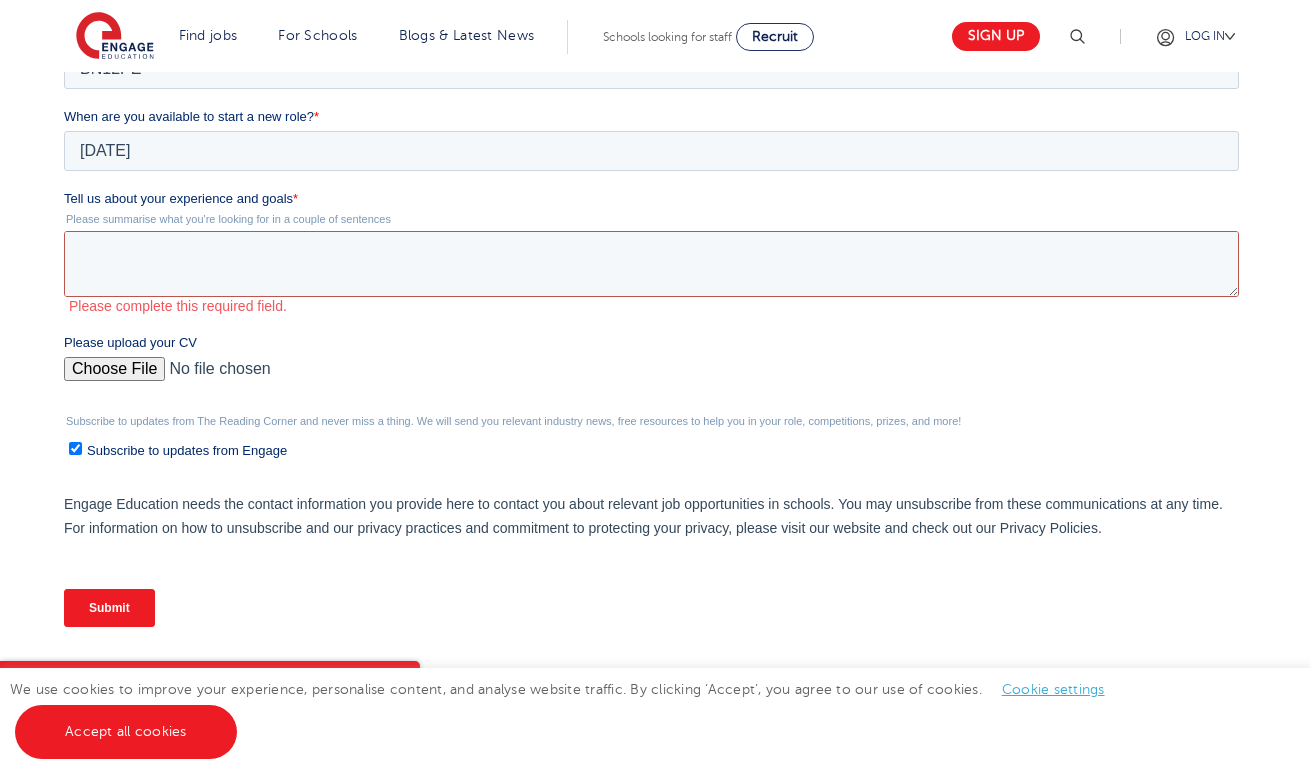 click on "Tell us about your experience and goals *" at bounding box center [651, 264] 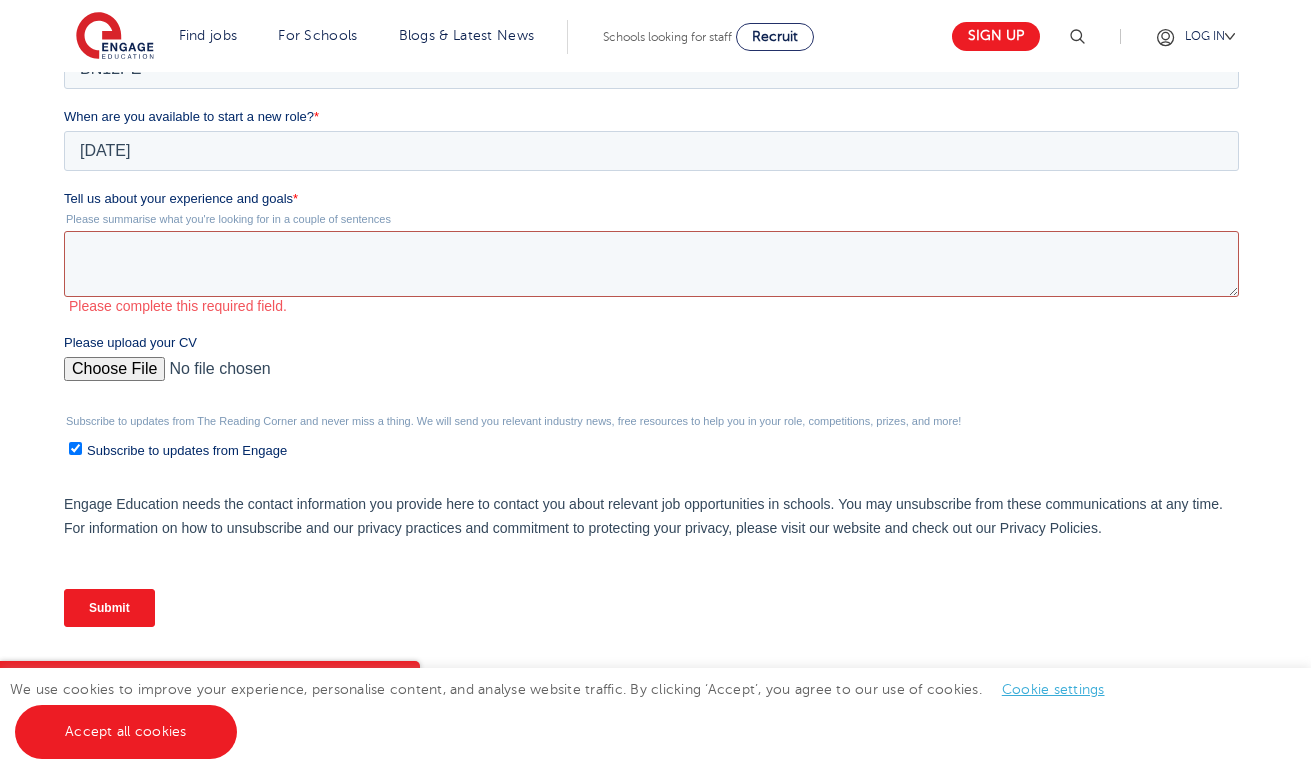 click on "Tell us about your experience and goals *" at bounding box center [651, 264] 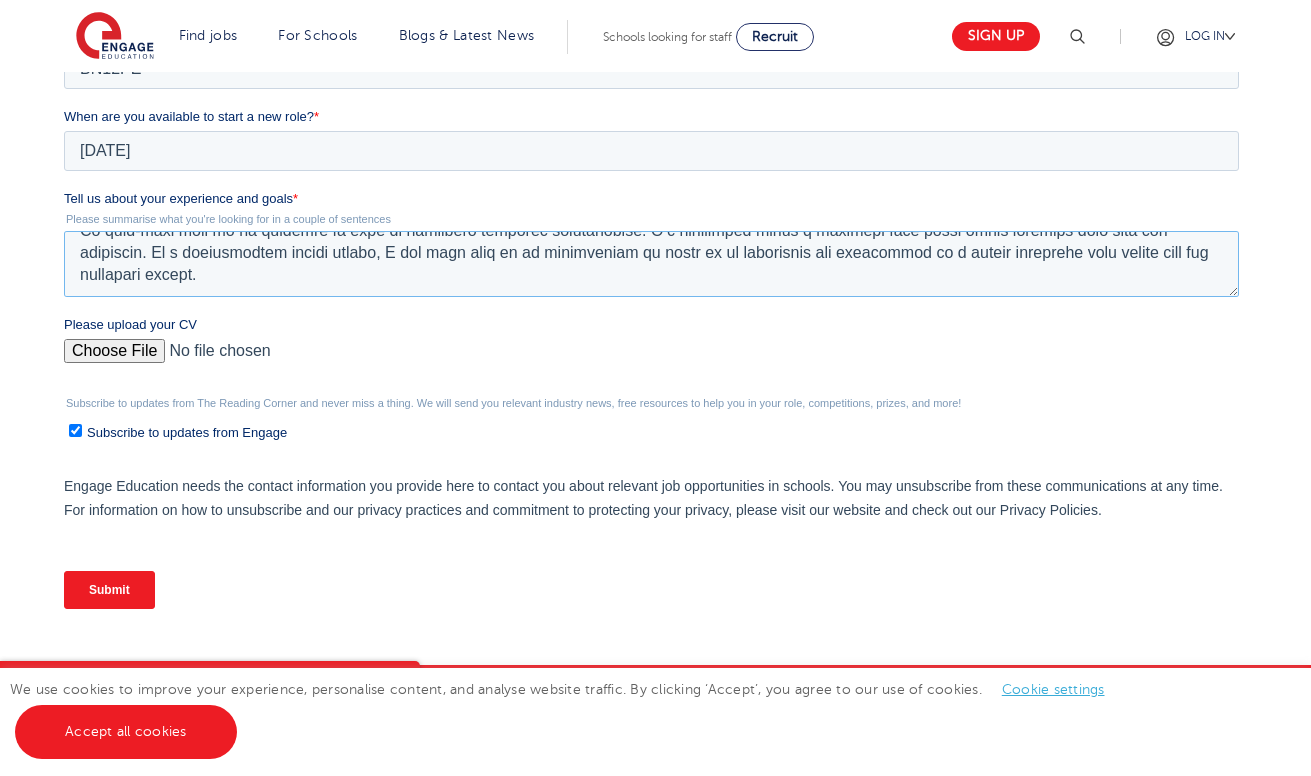 scroll, scrollTop: 220, scrollLeft: 0, axis: vertical 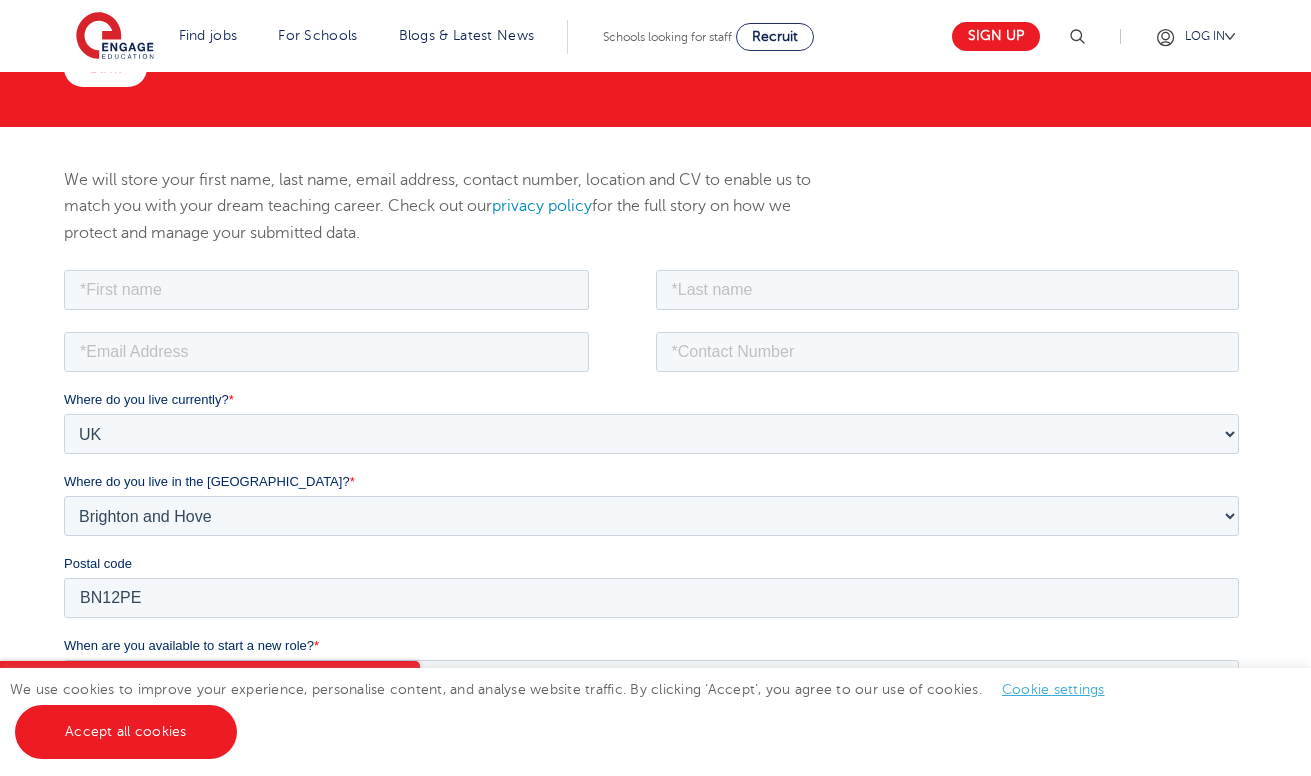 type on "Over the past few years, I’ve developed a range of experience in creative and educational fields - from coaching children and young adults in voice and performance, to managing content and branding strategies as an artist and social media manager. A significant part of my work has involved mentoring students 1-1, including those with special needs. T
I’ve worked with ages 5-44, delivering tailored vocal coaching sessions, supporting emotional development, and helping them prepare for live performance opportunities. At the same time, I’ve taken on administrative and leadership responsibilities, from managing artist rosters to coordinating lessons and events. These experiences have strengthened my organisational skills and reinforced my commitment to supporting young people in both academic and creative settings.
My long-term goal is to continue my work in inclusive learning environments. I’m passionate about a creating safe space where students feel seen and supported. As a neurodiverse person myself, I s..." 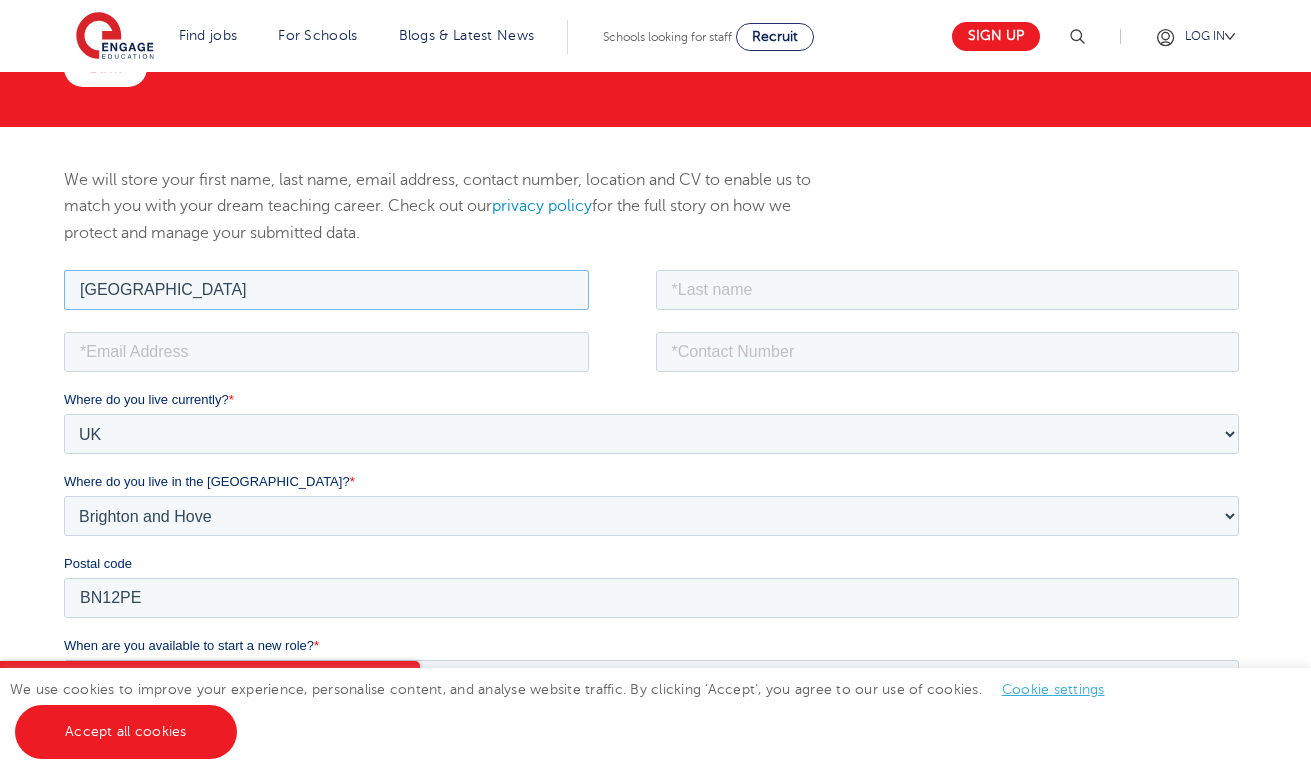 type on "Chandni" 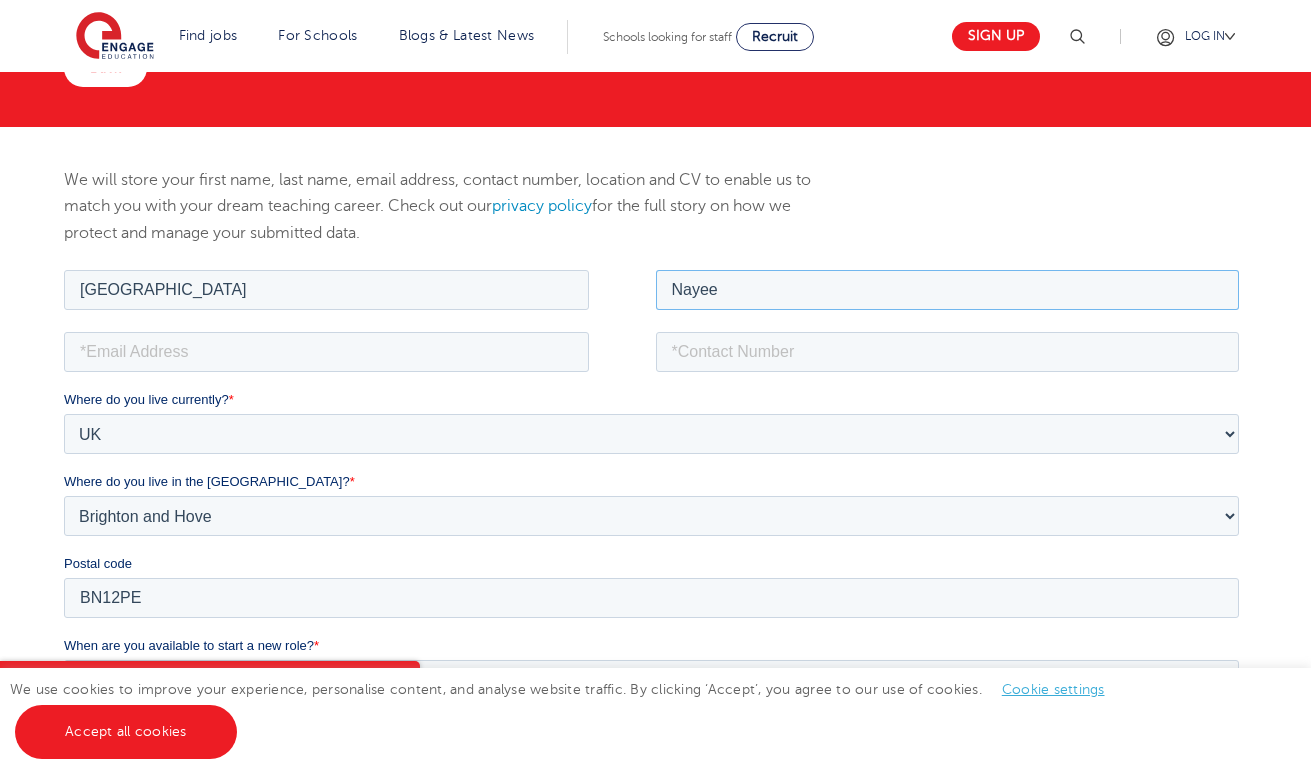 type on "Nayee" 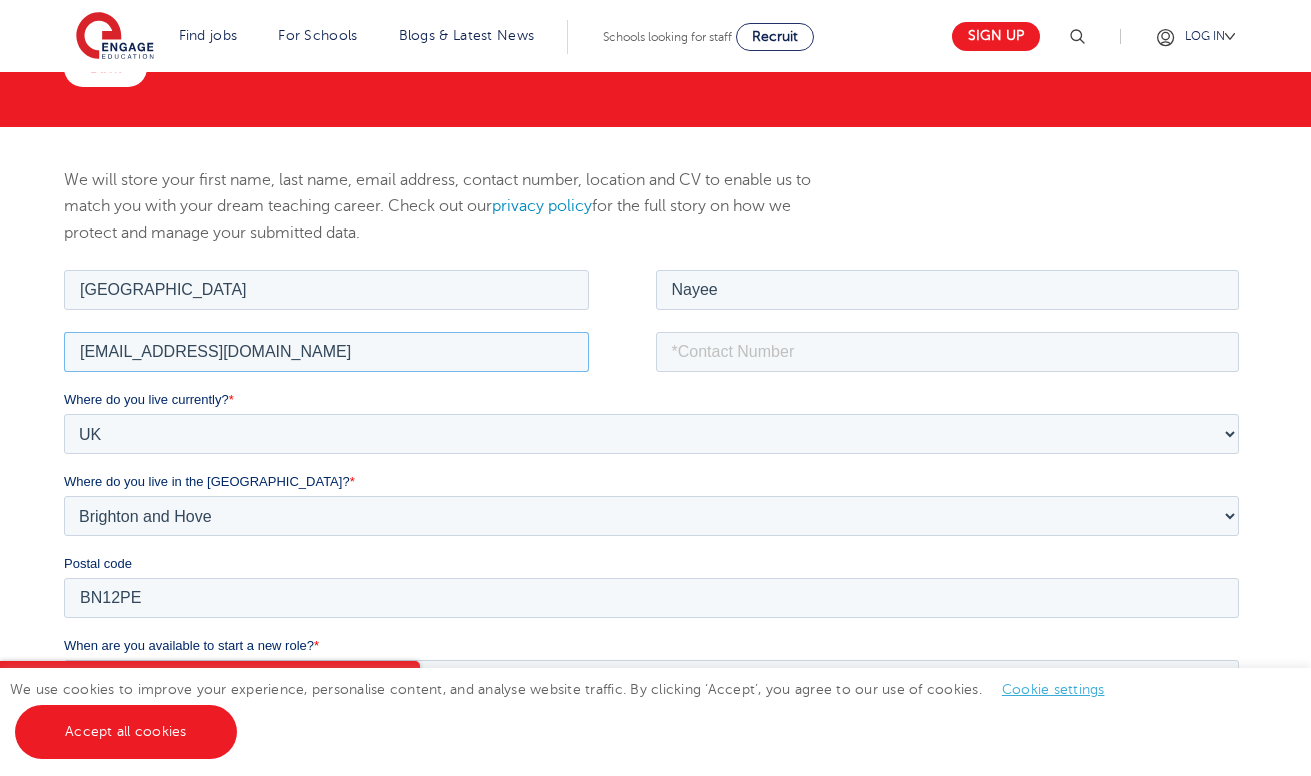 type on "cnayee98@gmail.com" 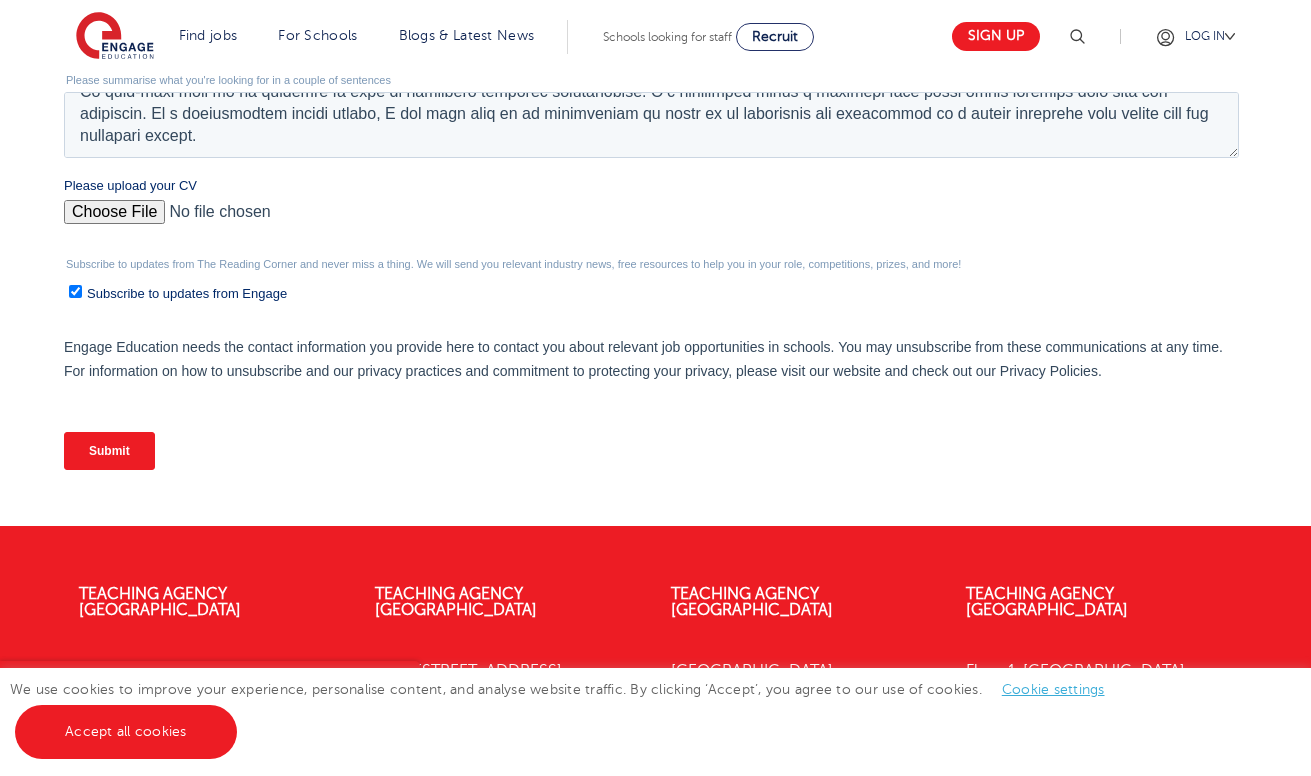 scroll, scrollTop: 892, scrollLeft: 0, axis: vertical 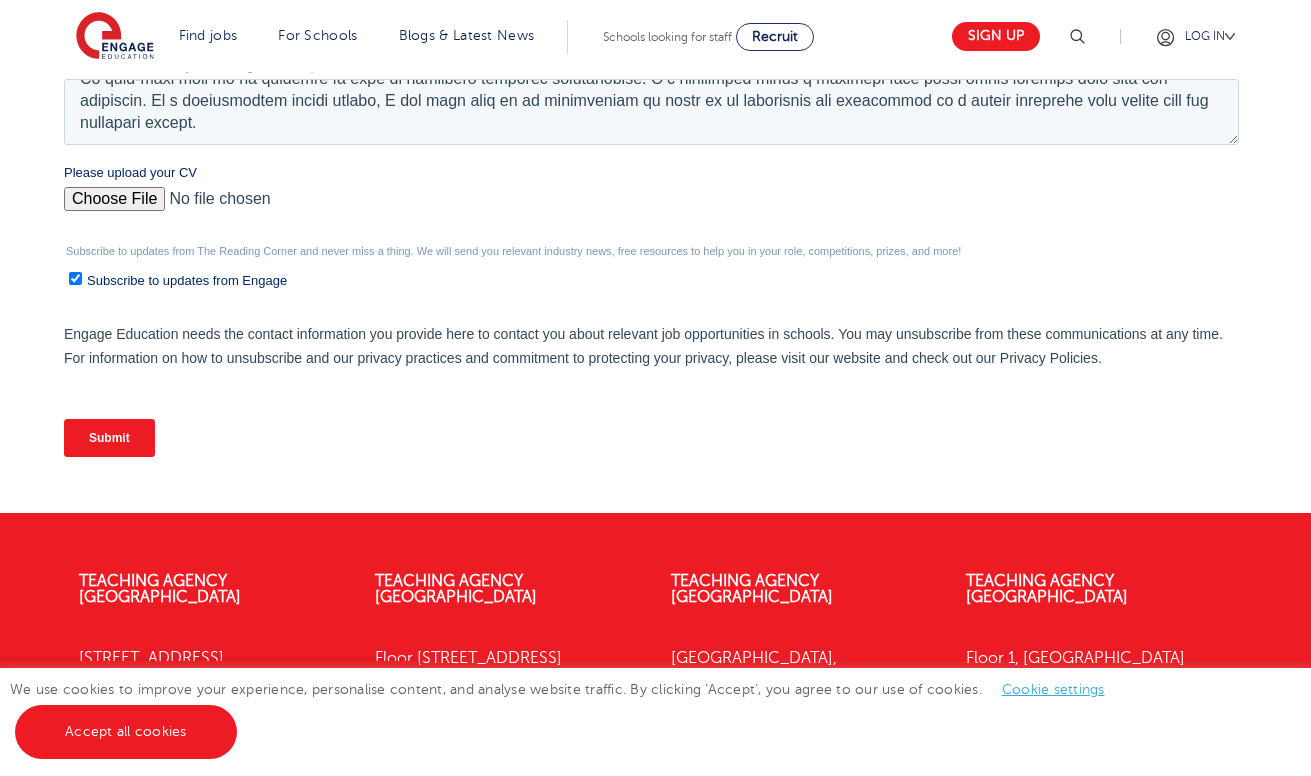 type on "07472077881" 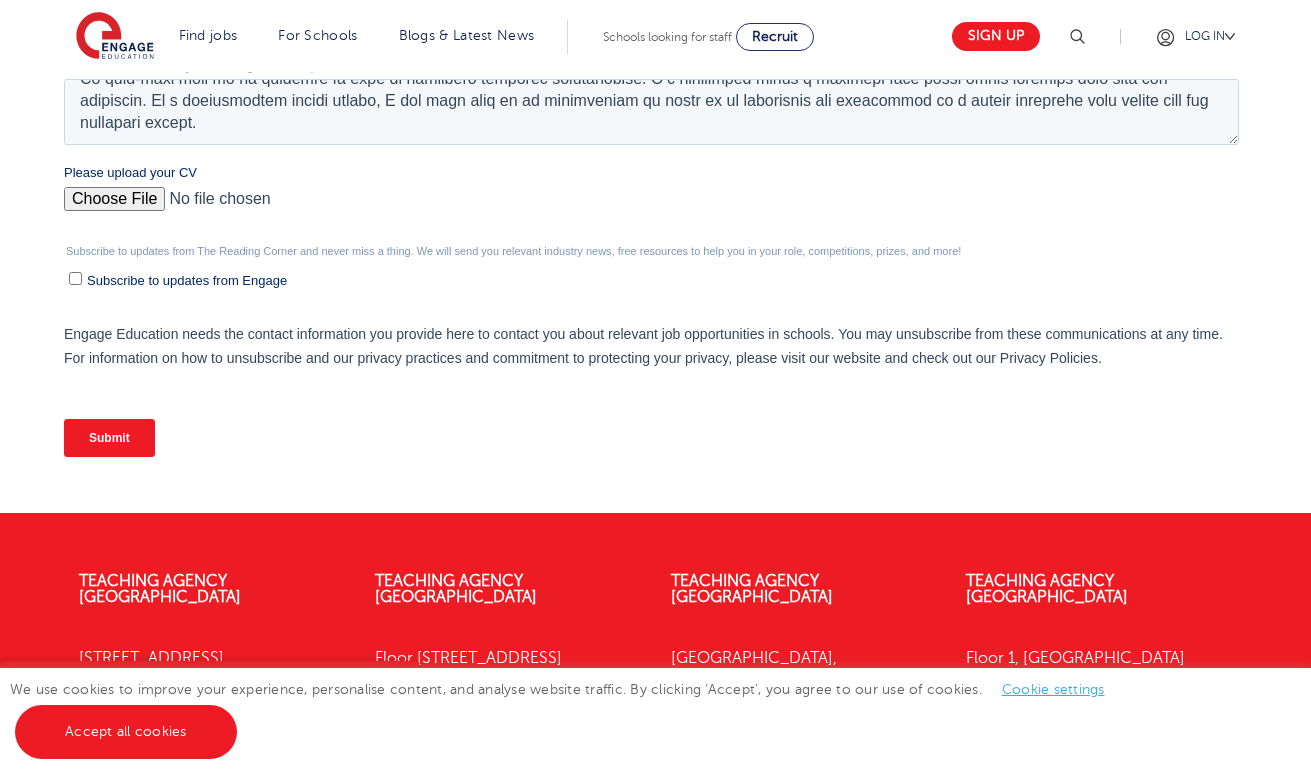 checkbox on "false" 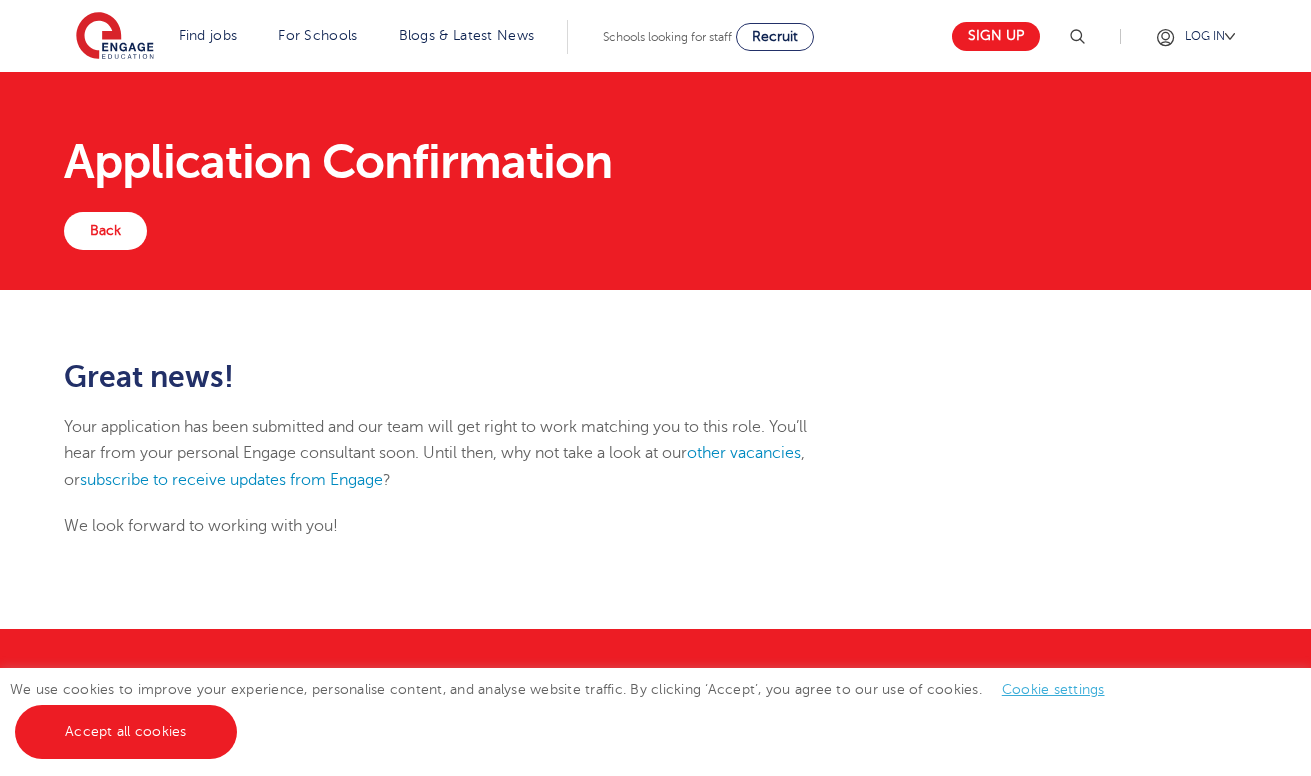 scroll, scrollTop: 0, scrollLeft: 0, axis: both 